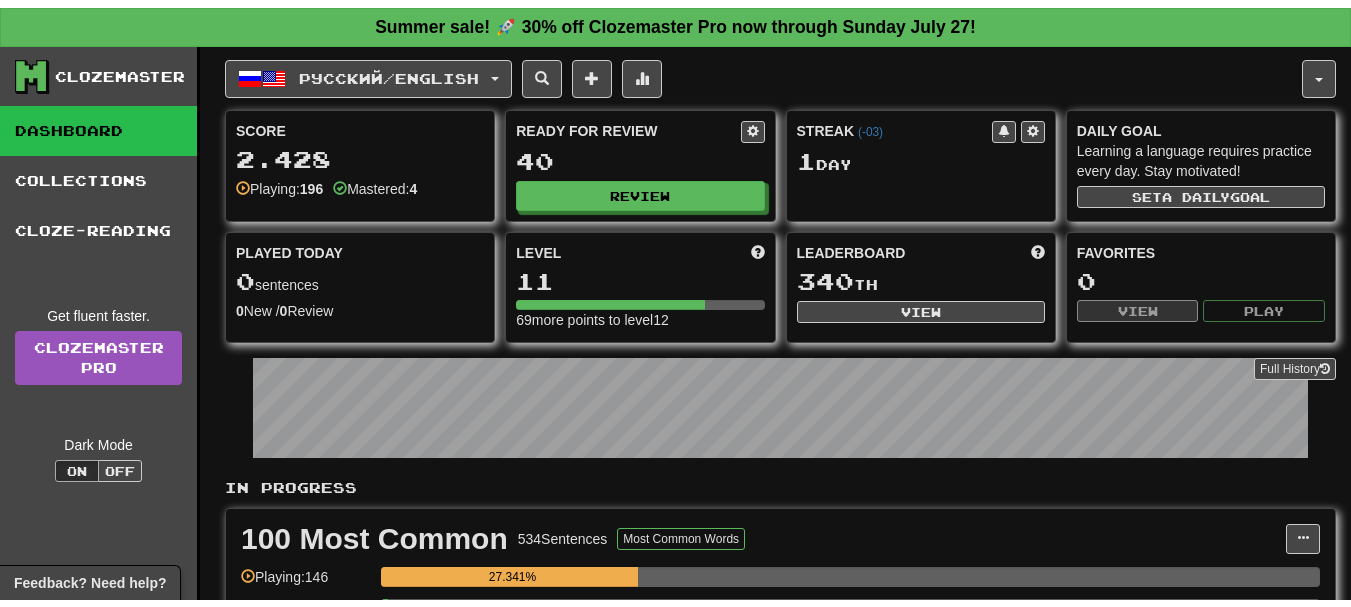 scroll, scrollTop: 0, scrollLeft: 0, axis: both 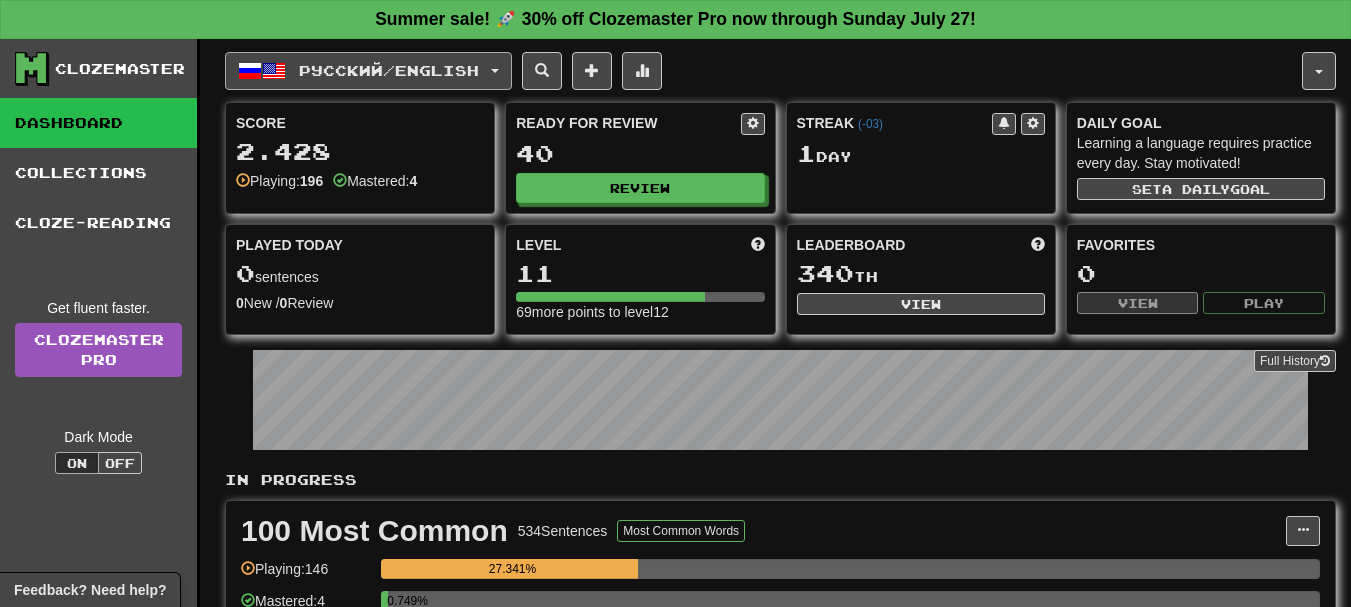 click on "Русский  /  English" at bounding box center [389, 70] 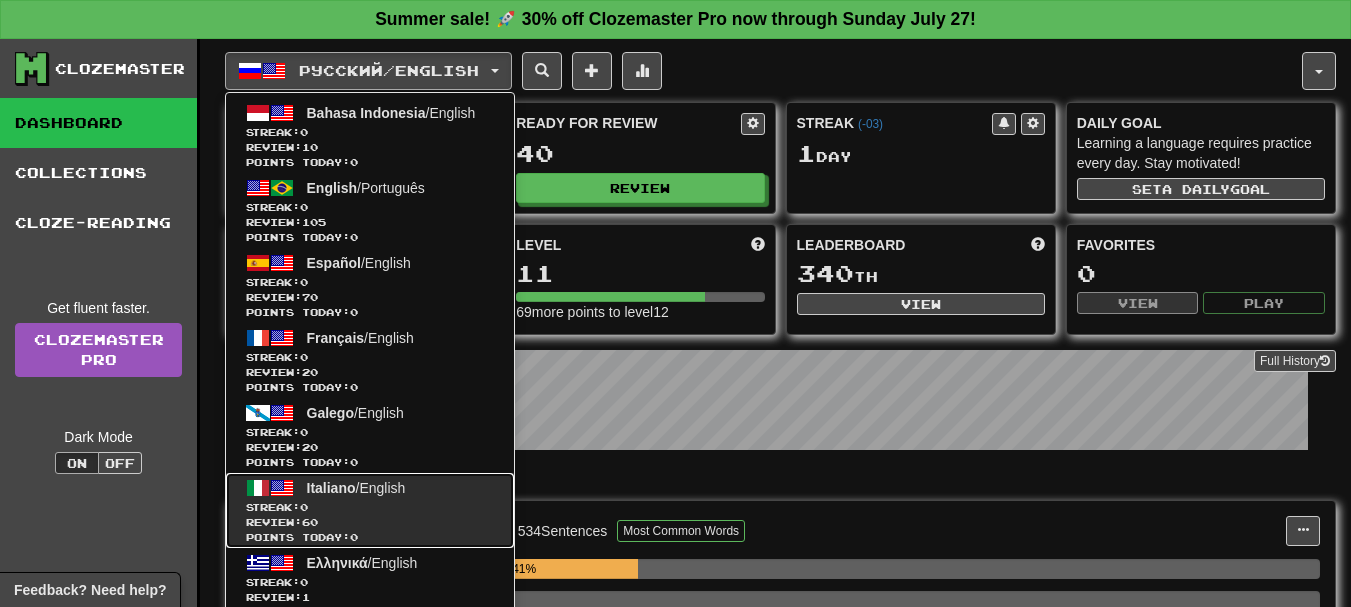 click on "Review:  60" at bounding box center (370, 522) 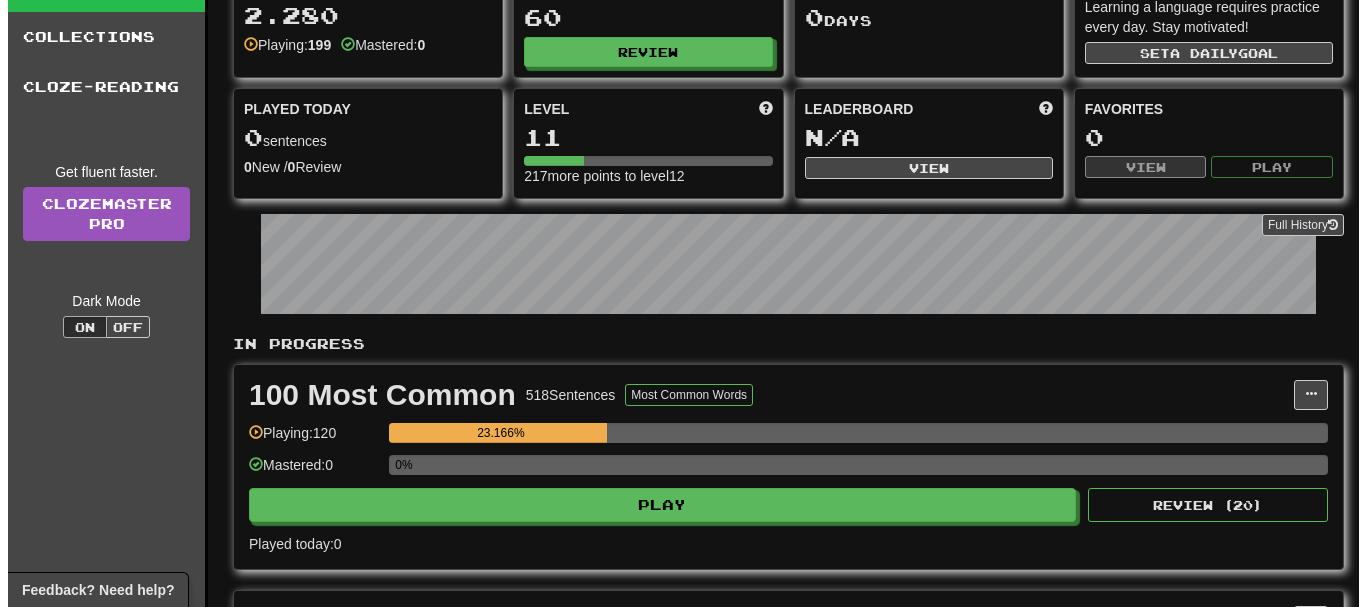 scroll, scrollTop: 300, scrollLeft: 0, axis: vertical 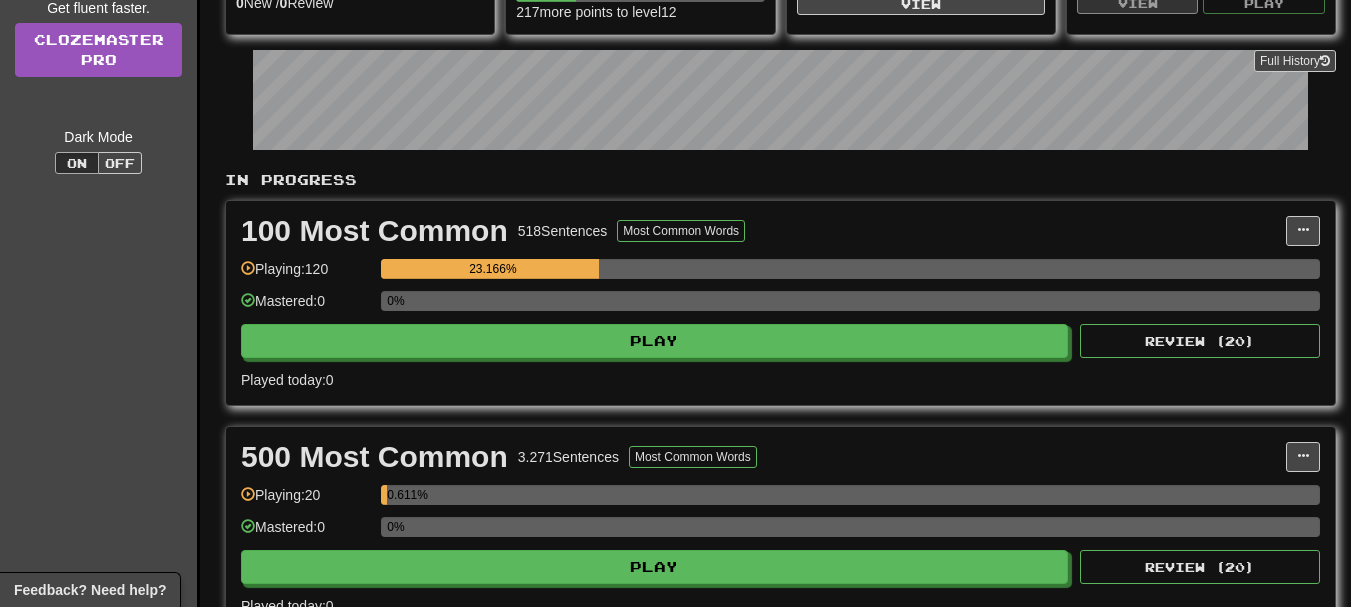 click on "100 Most Common 518  Sentences Most Common Words Manage Sentences Unpin from Dashboard  Playing:  120 23.166%  Mastered:  0 0% Play Review ( 20 ) Played today:  0" at bounding box center [780, 303] 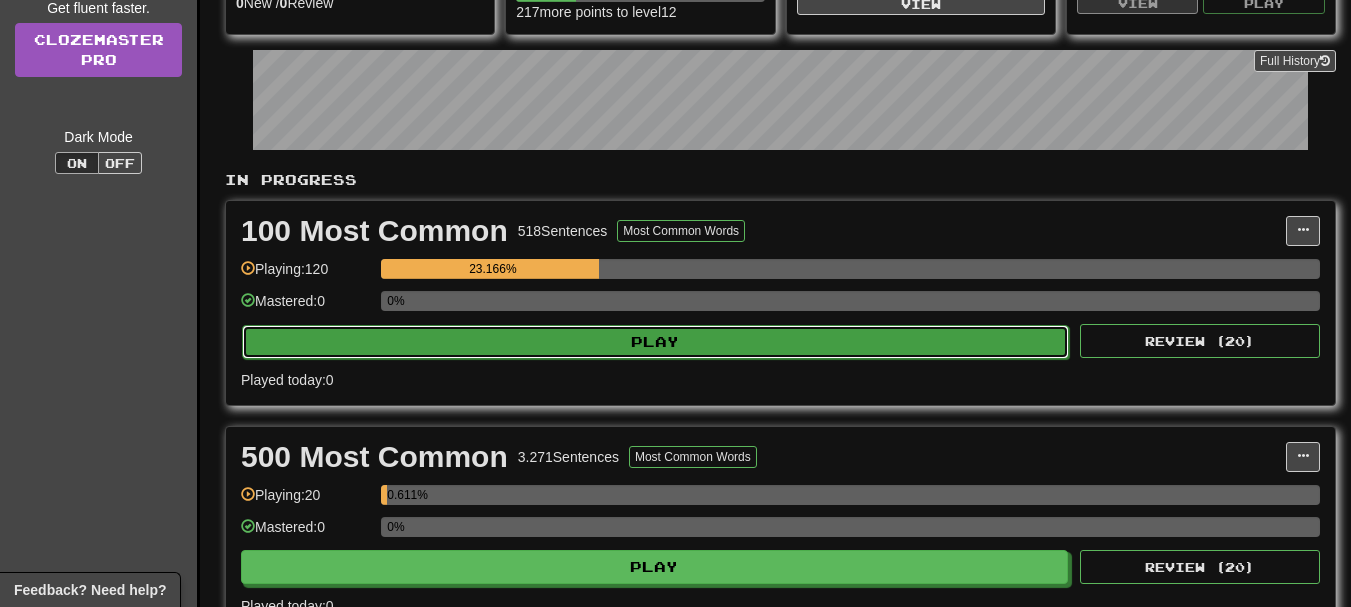 click on "Play" at bounding box center (655, 342) 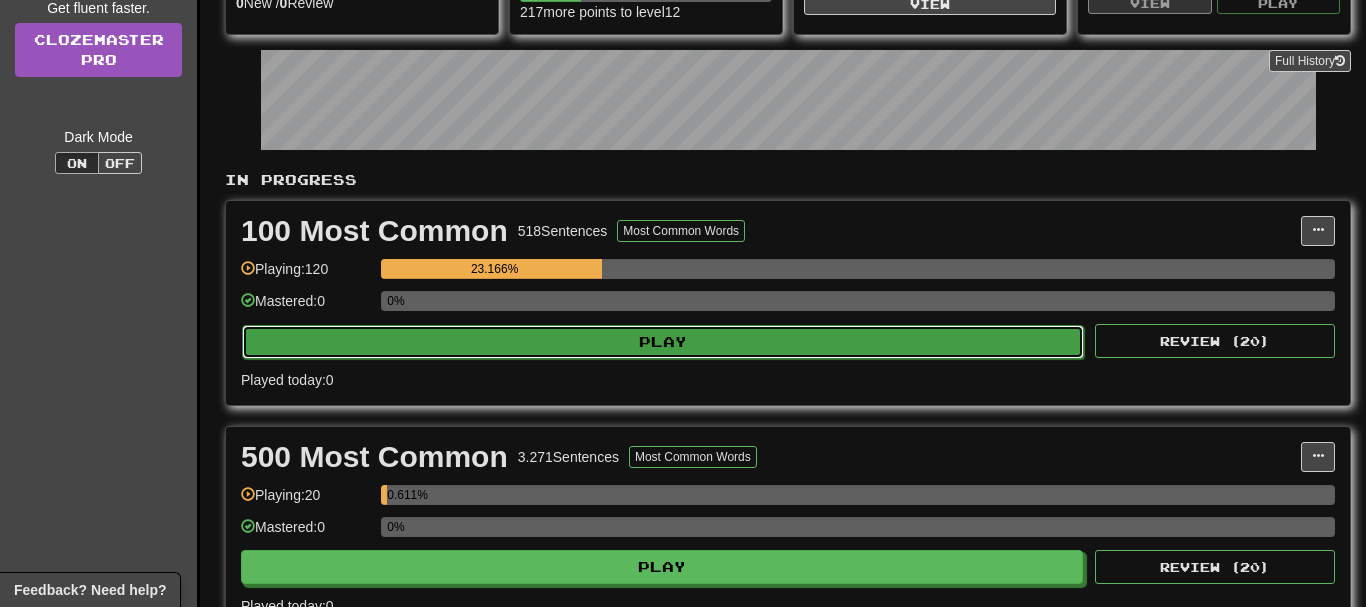 select on "**" 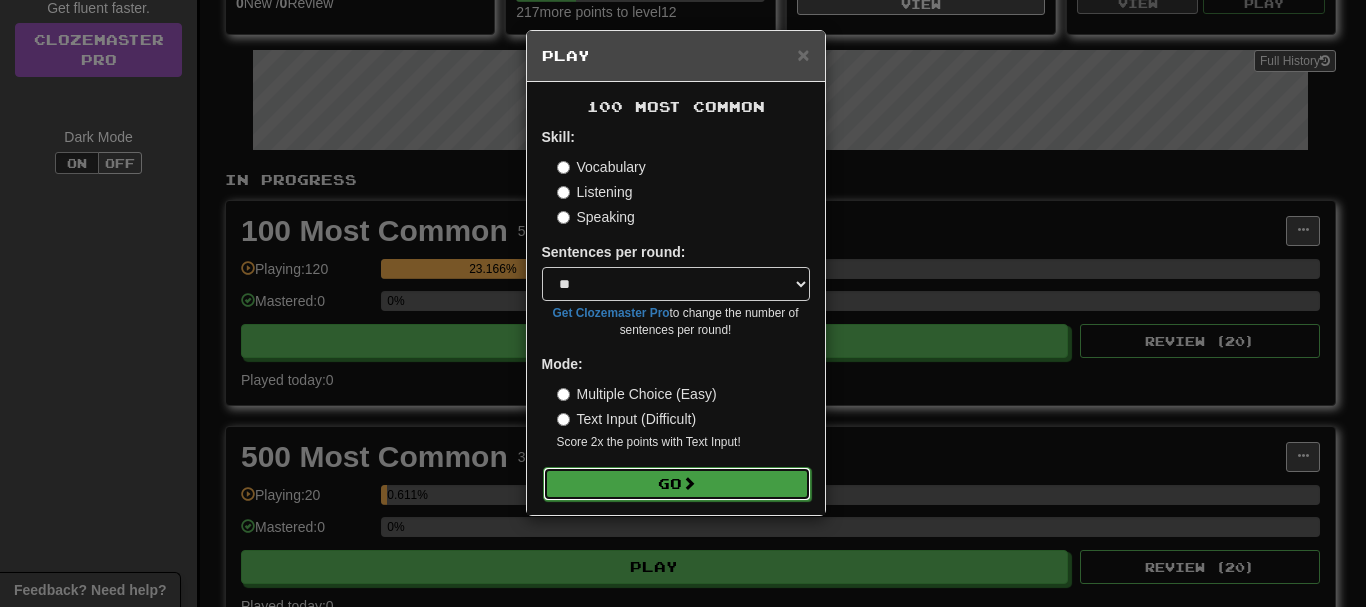 click on "Go" at bounding box center (677, 484) 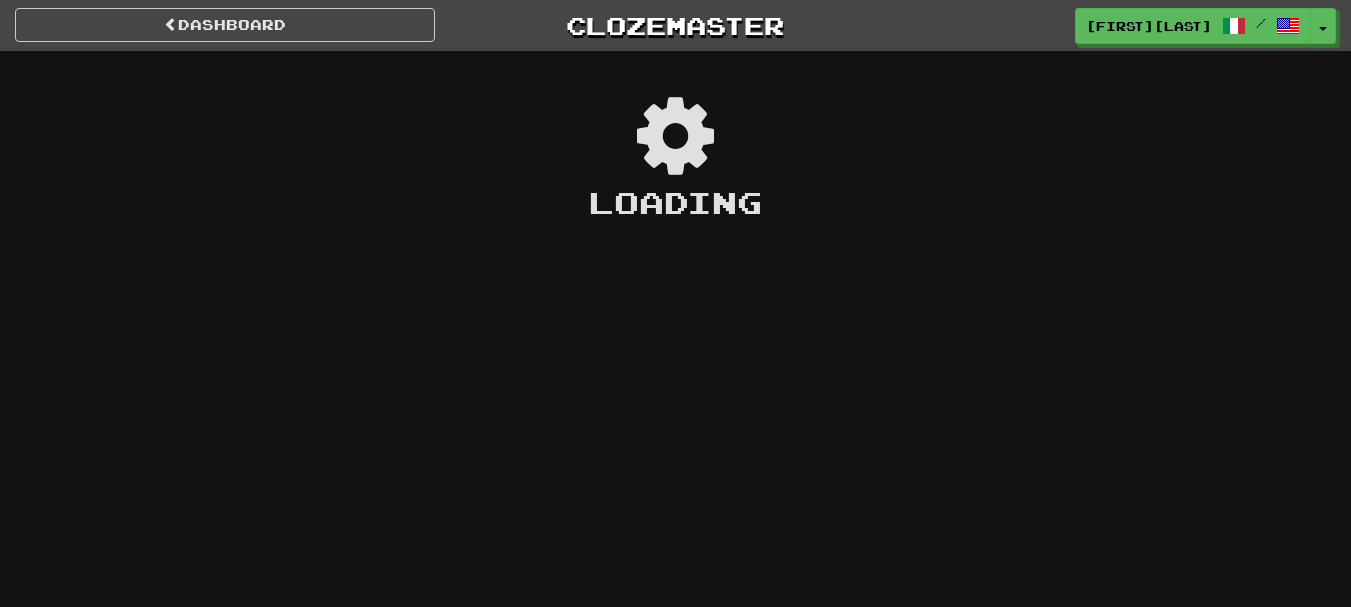 scroll, scrollTop: 0, scrollLeft: 0, axis: both 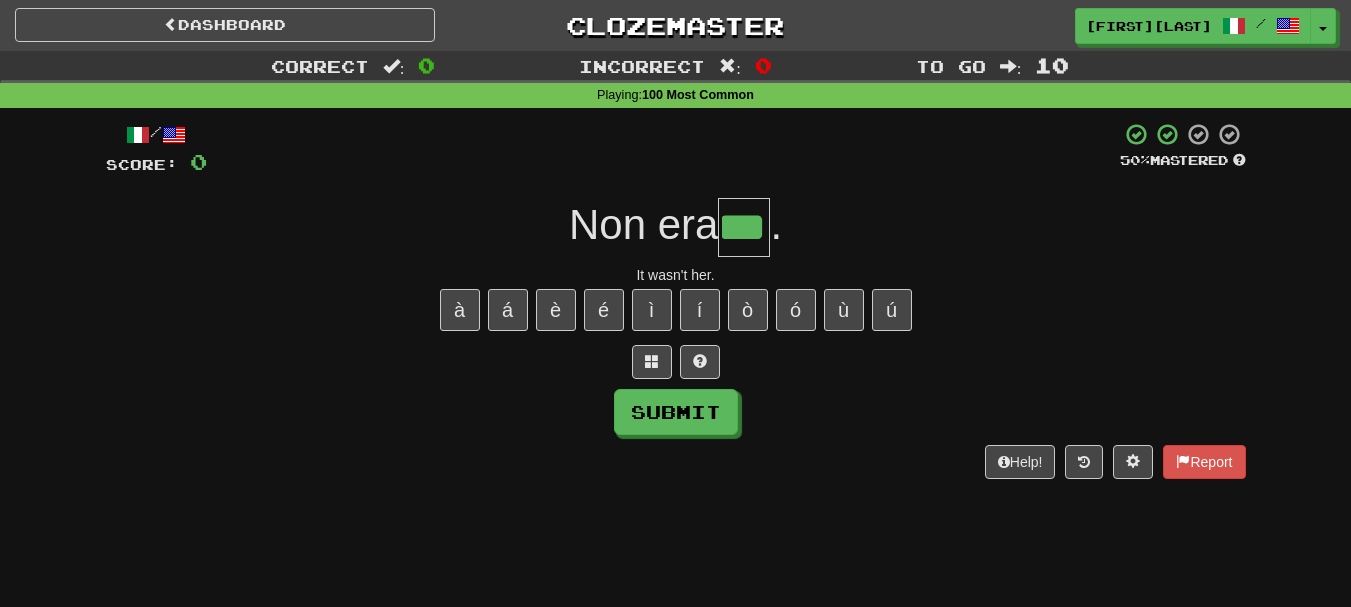 type on "***" 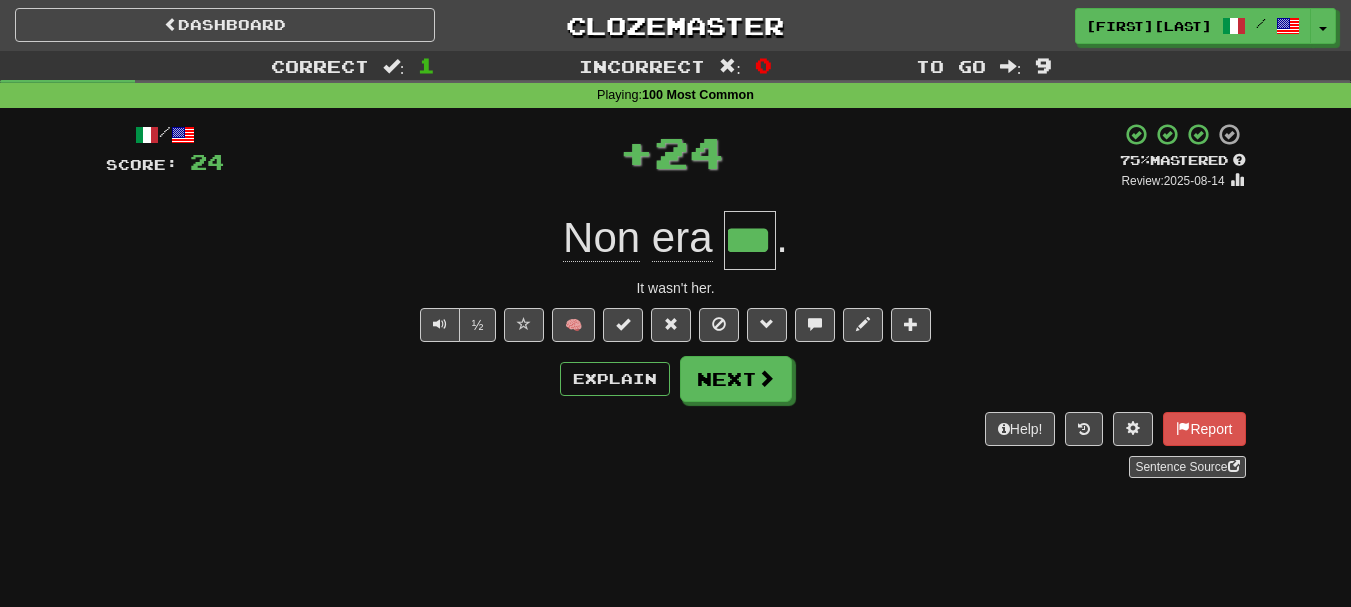 scroll, scrollTop: 0, scrollLeft: 0, axis: both 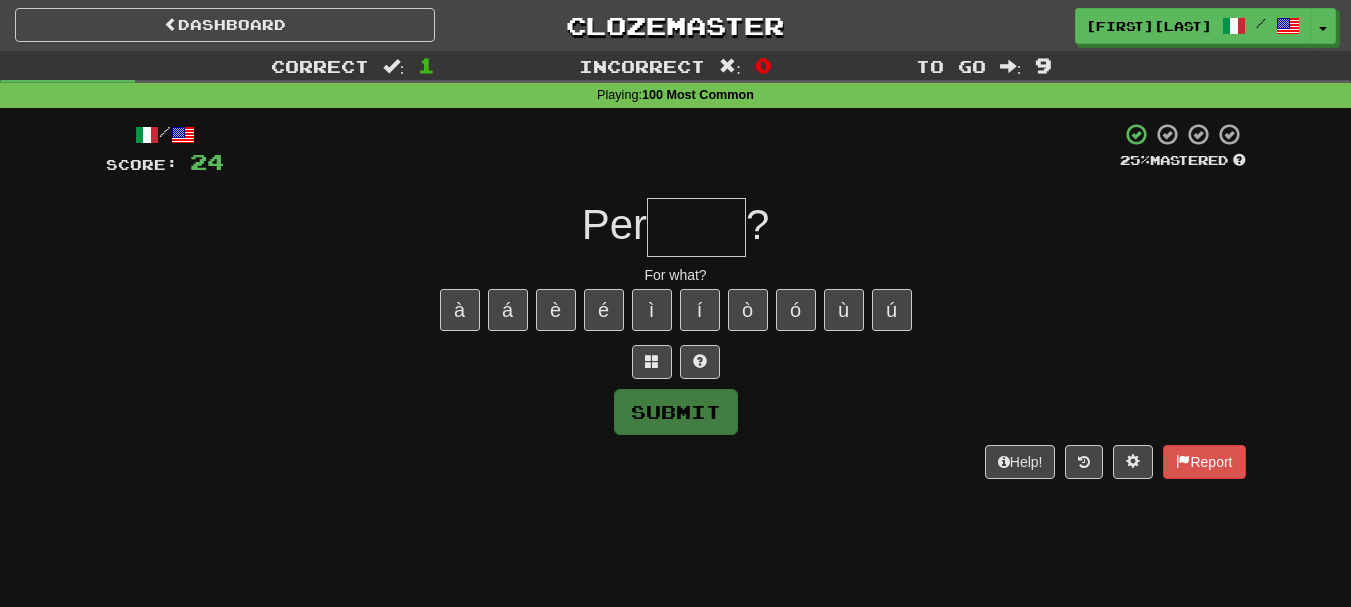 type on "*" 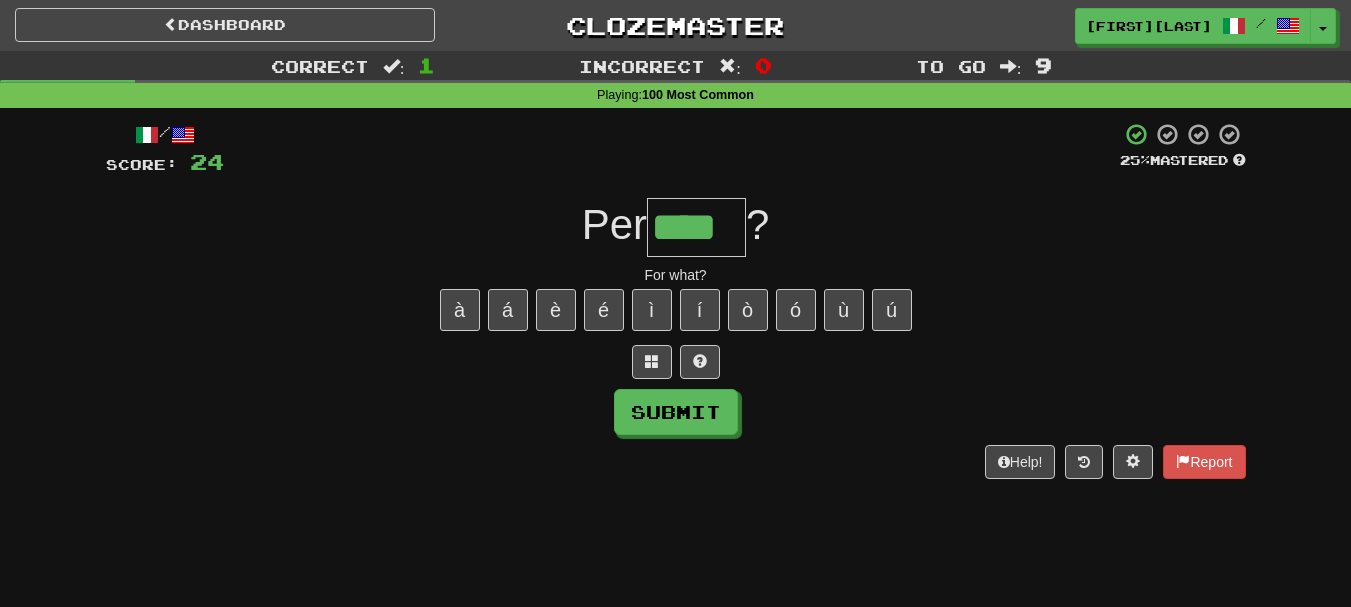 type on "****" 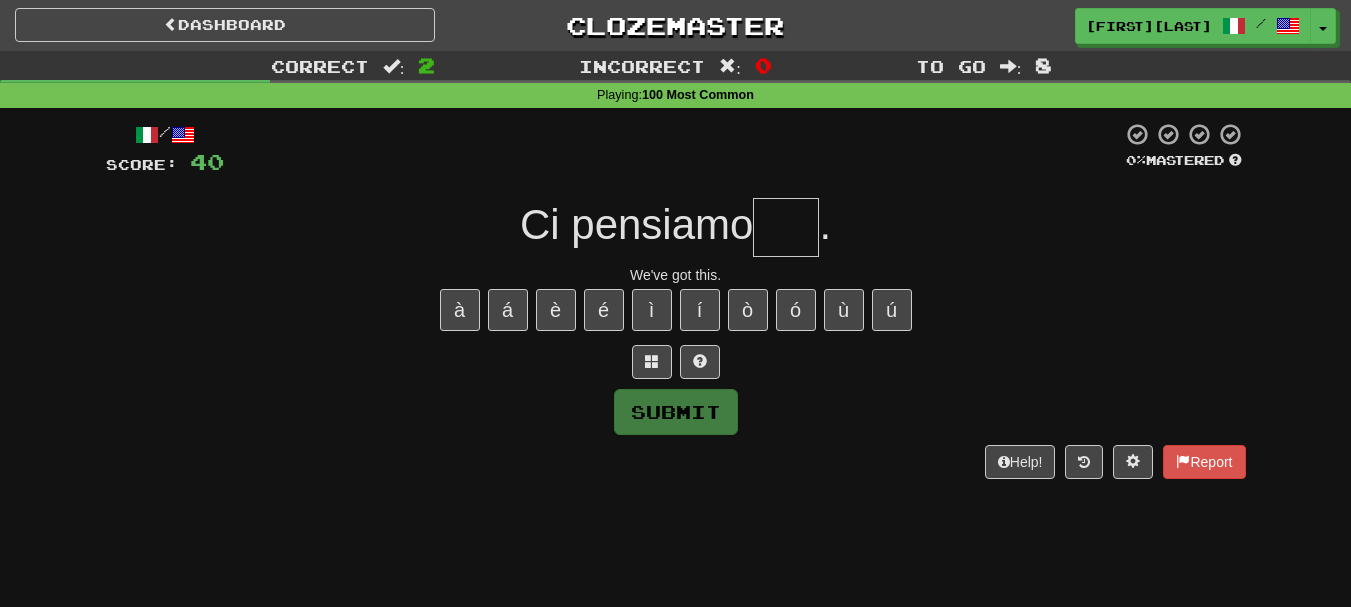 type on "*" 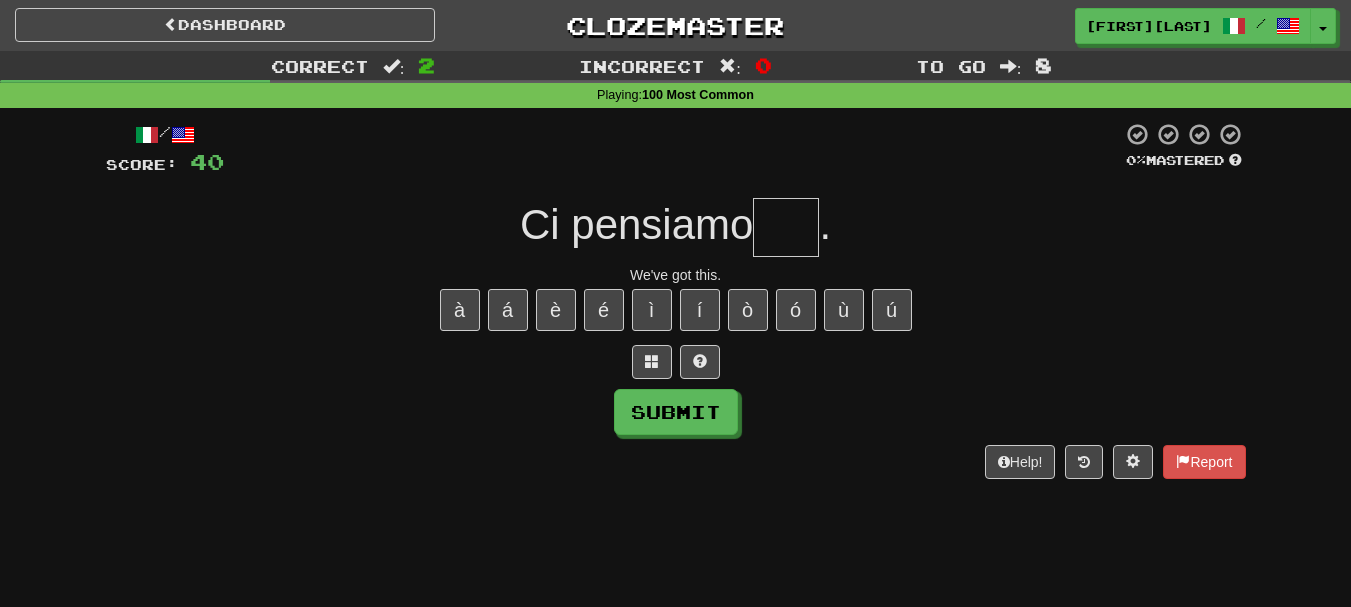 type on "*" 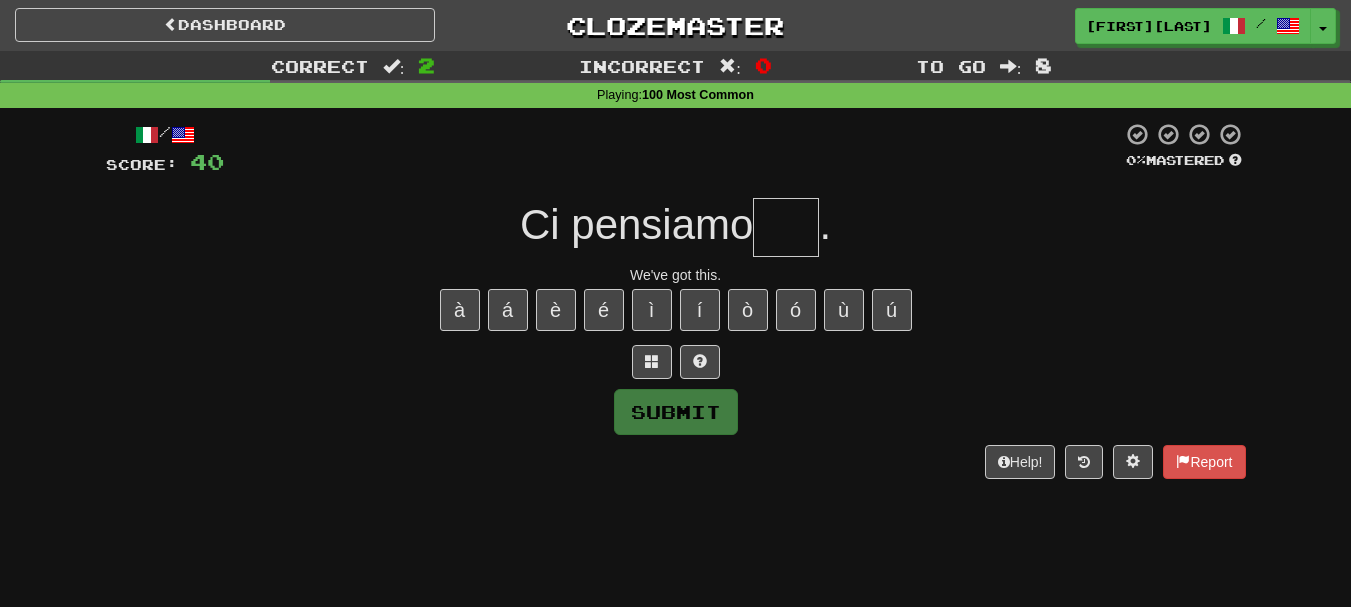 type on "*" 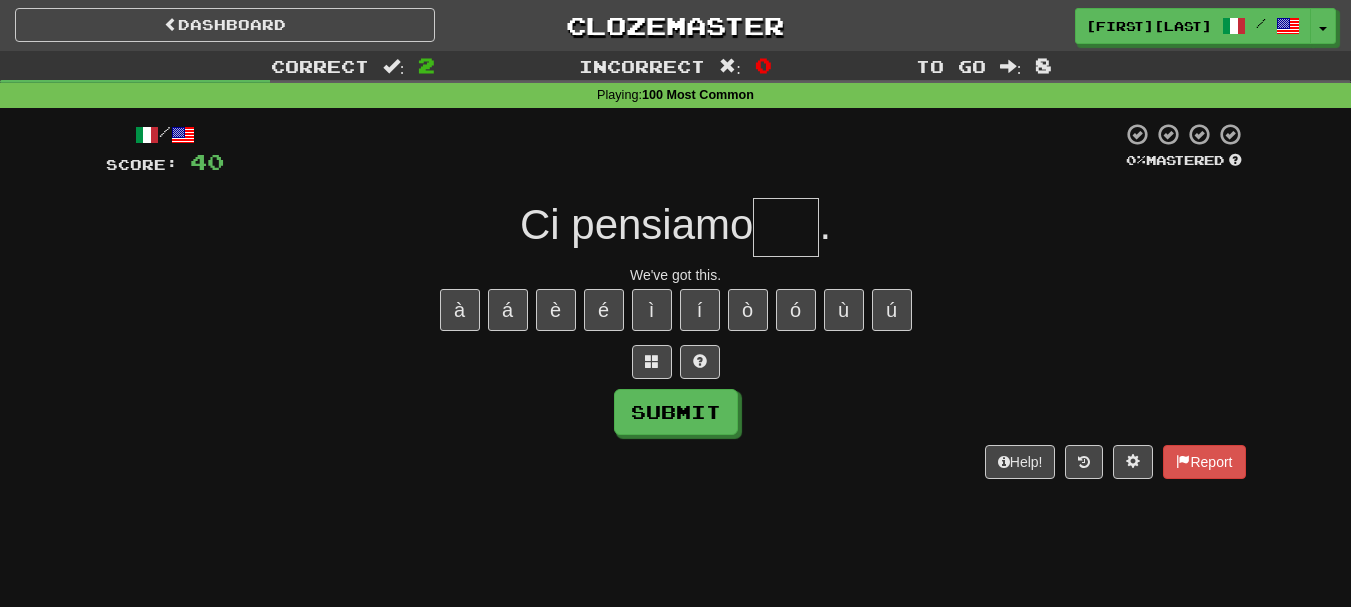 type on "*" 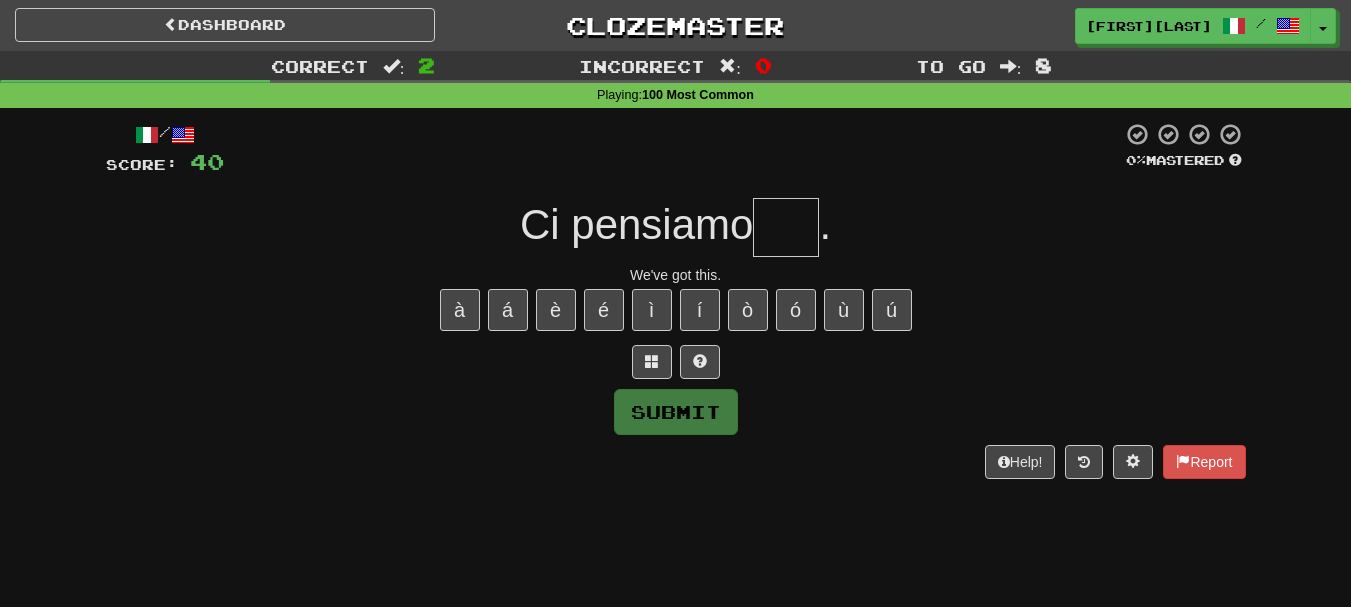 type on "*" 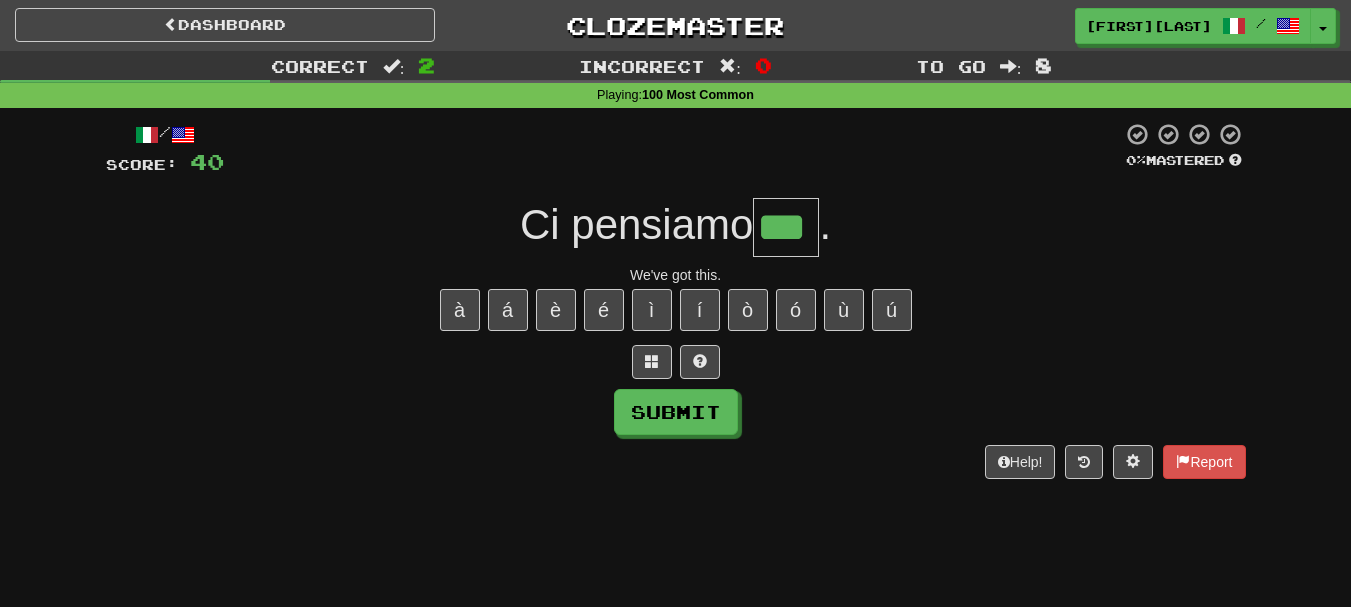 type on "***" 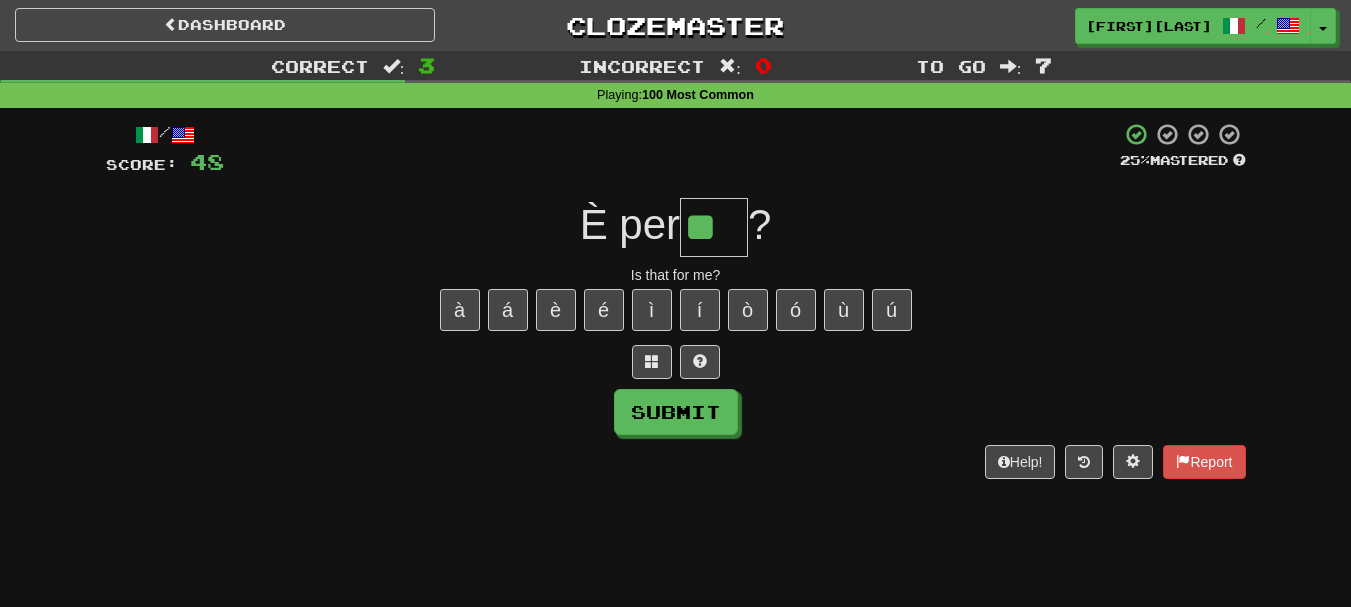 type on "**" 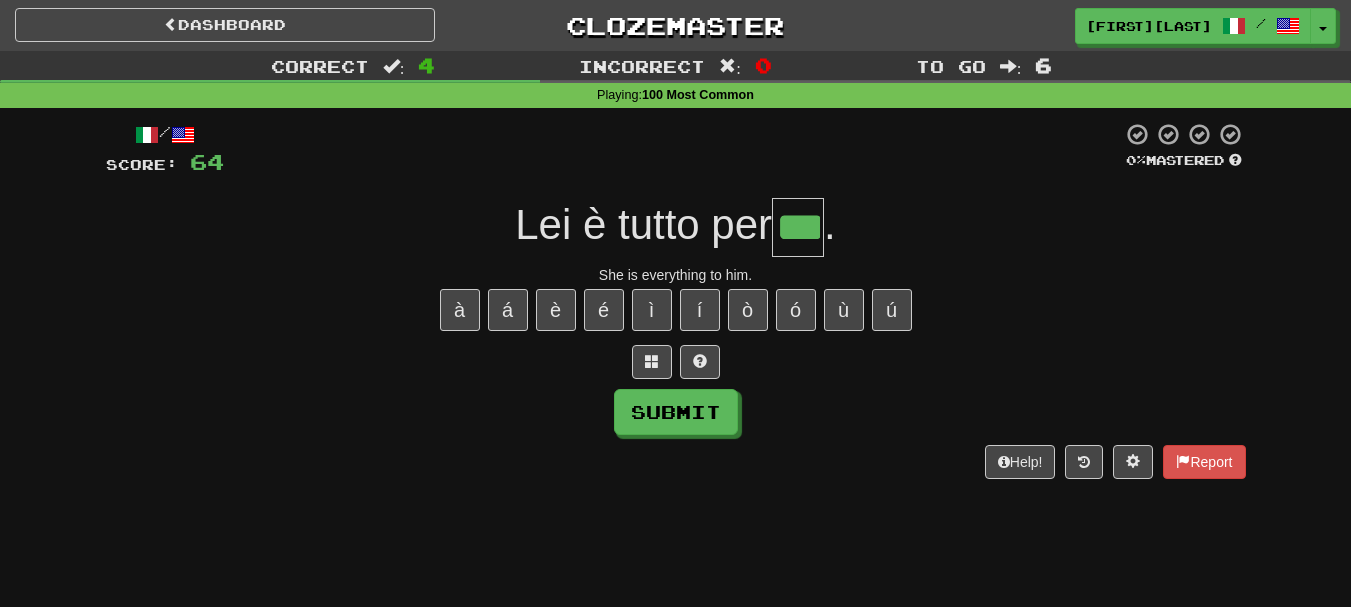type on "***" 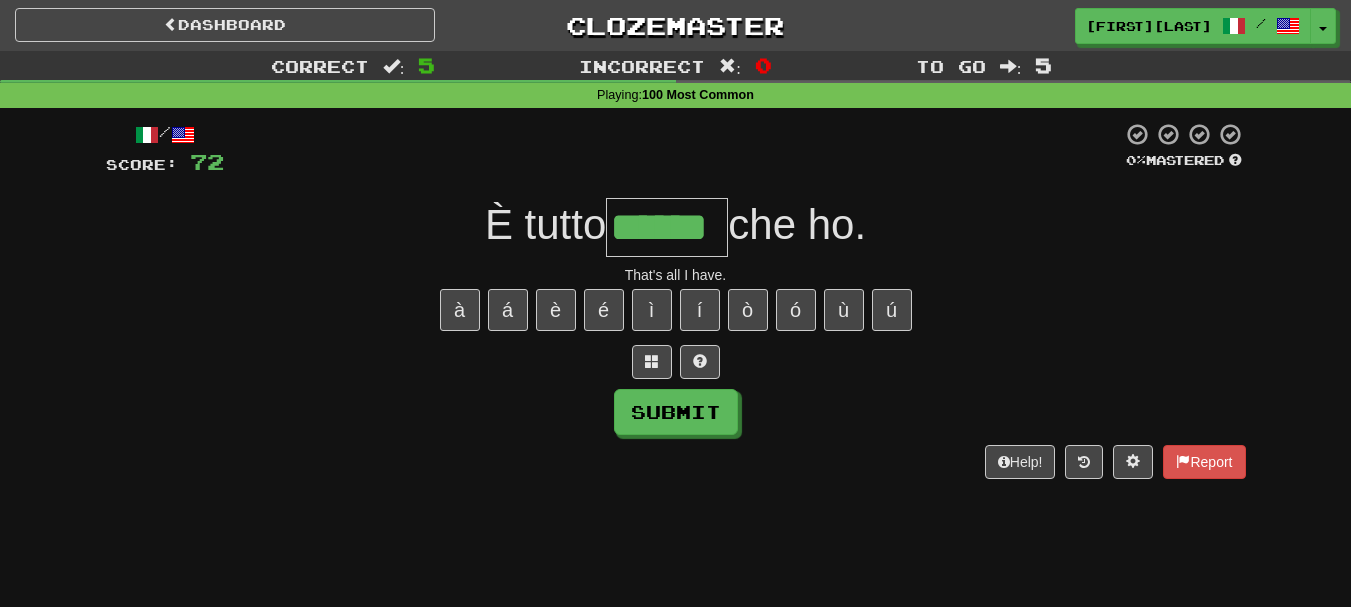 type on "******" 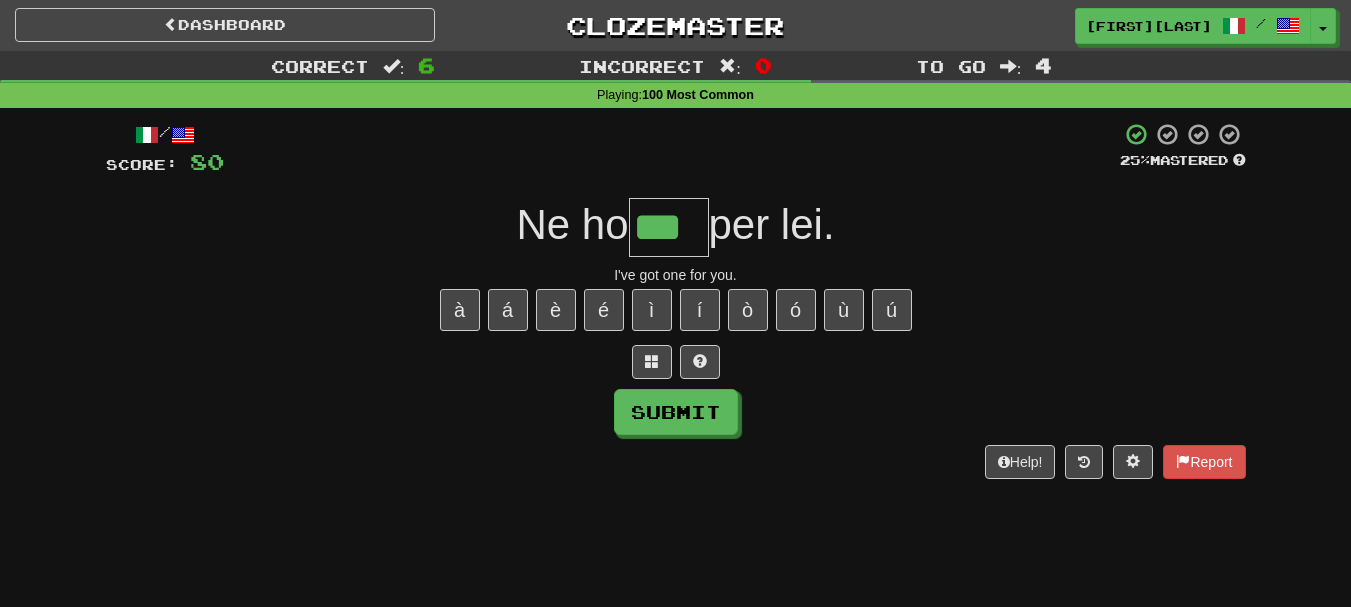 type on "***" 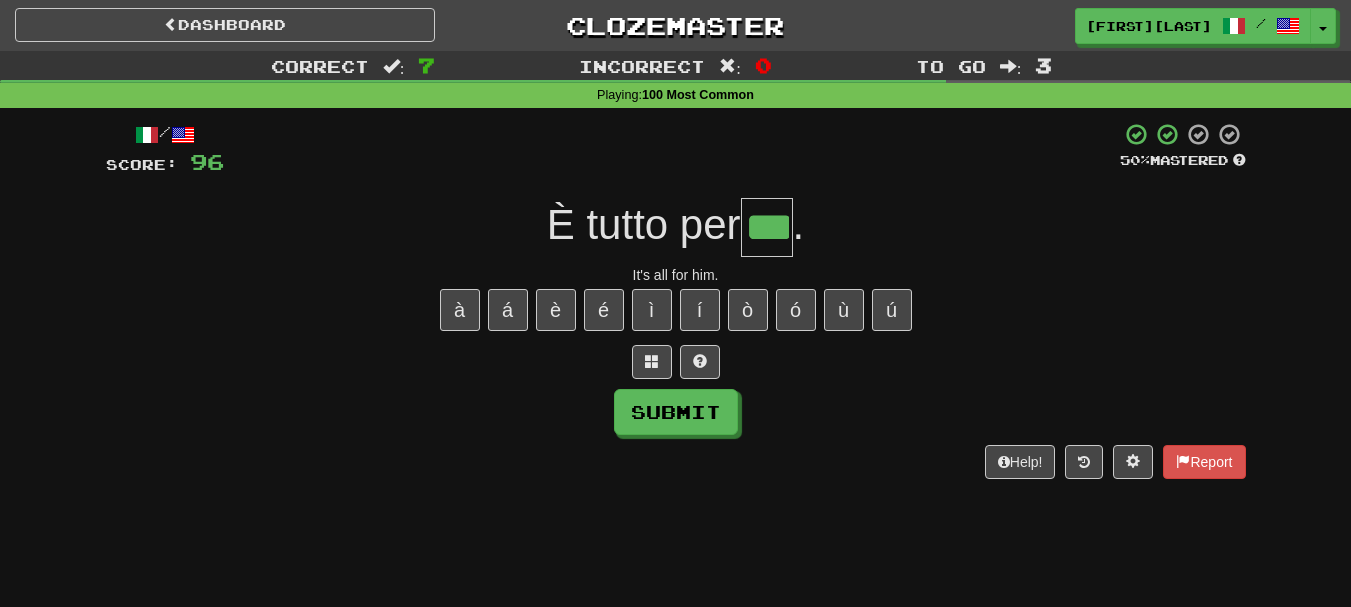 type on "***" 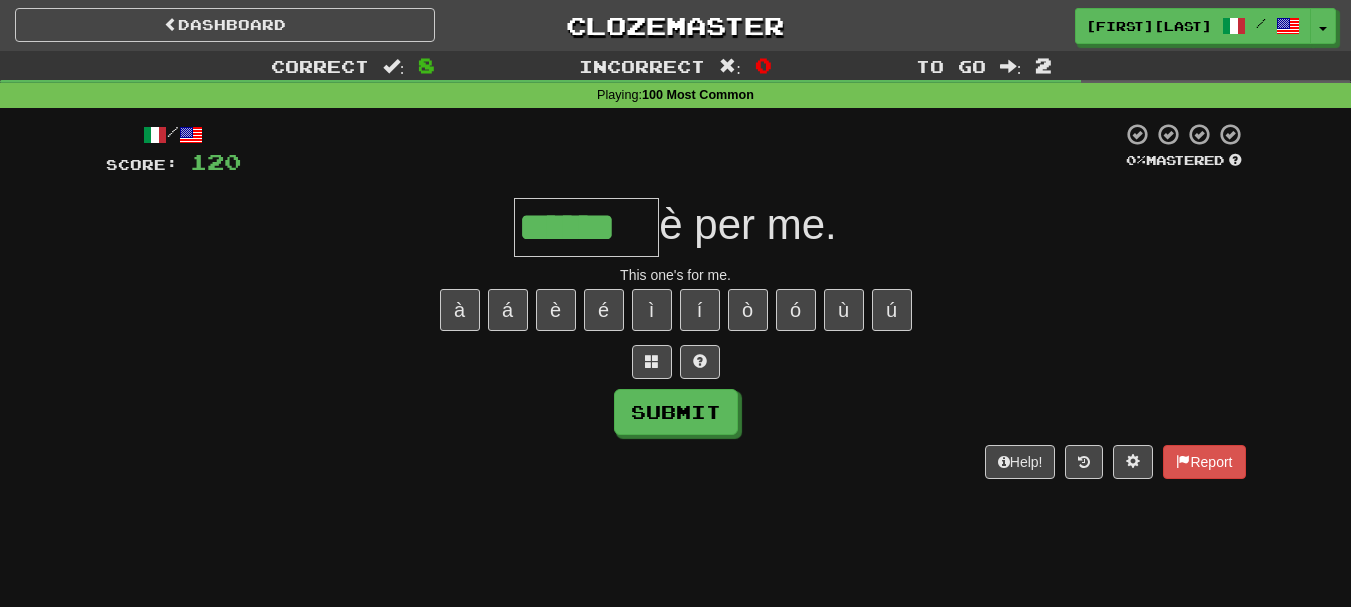 type on "******" 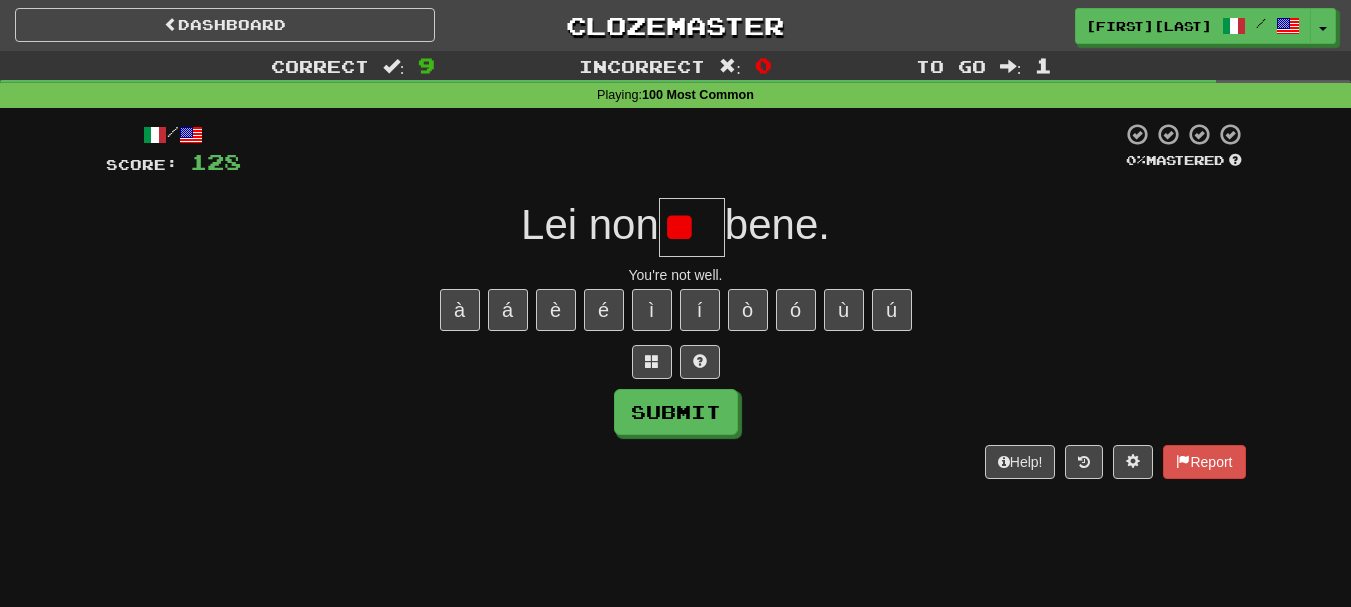 type on "*" 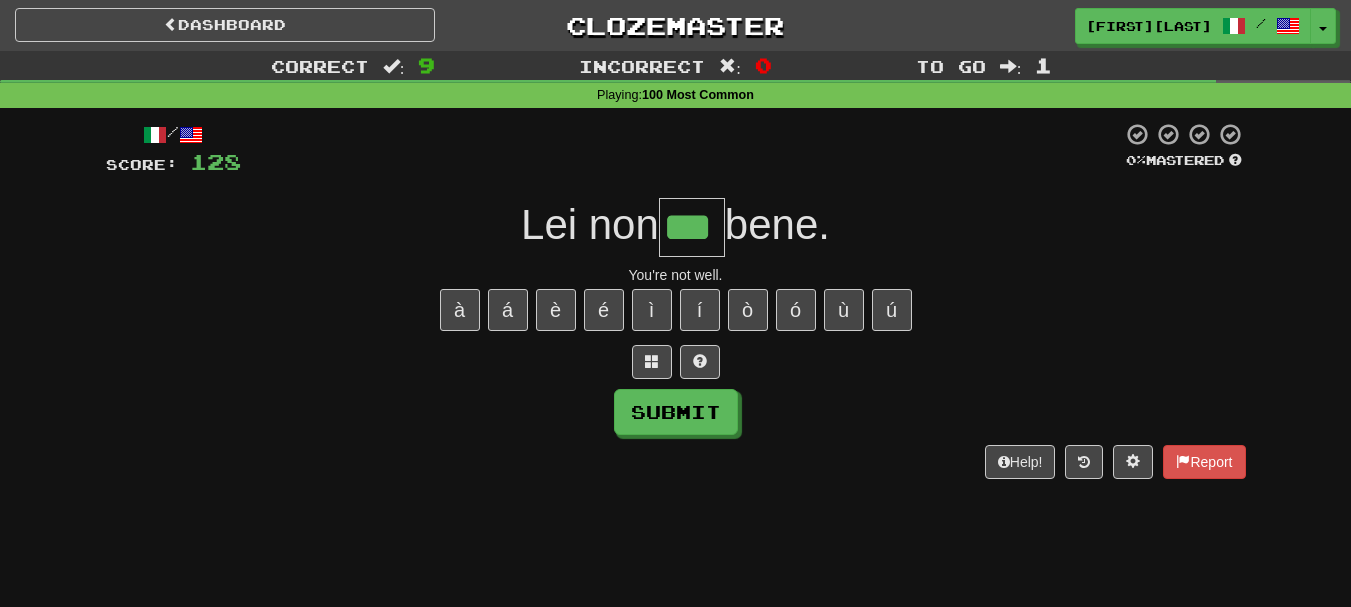 type on "***" 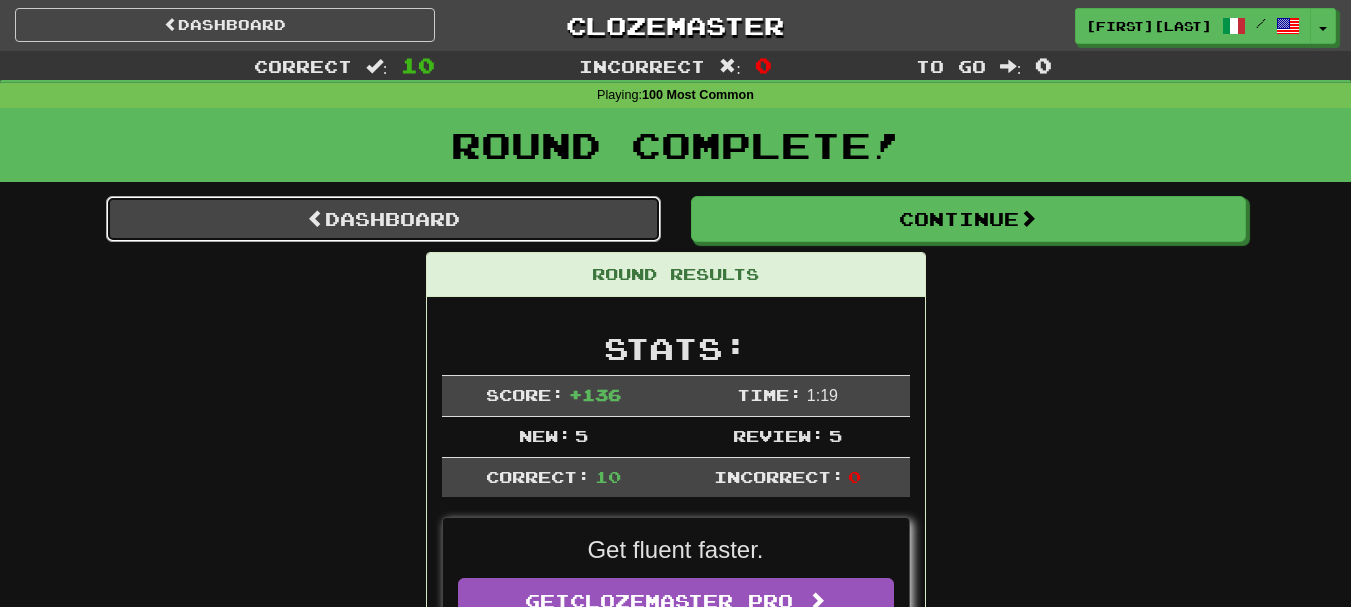 click on "Dashboard" at bounding box center (383, 219) 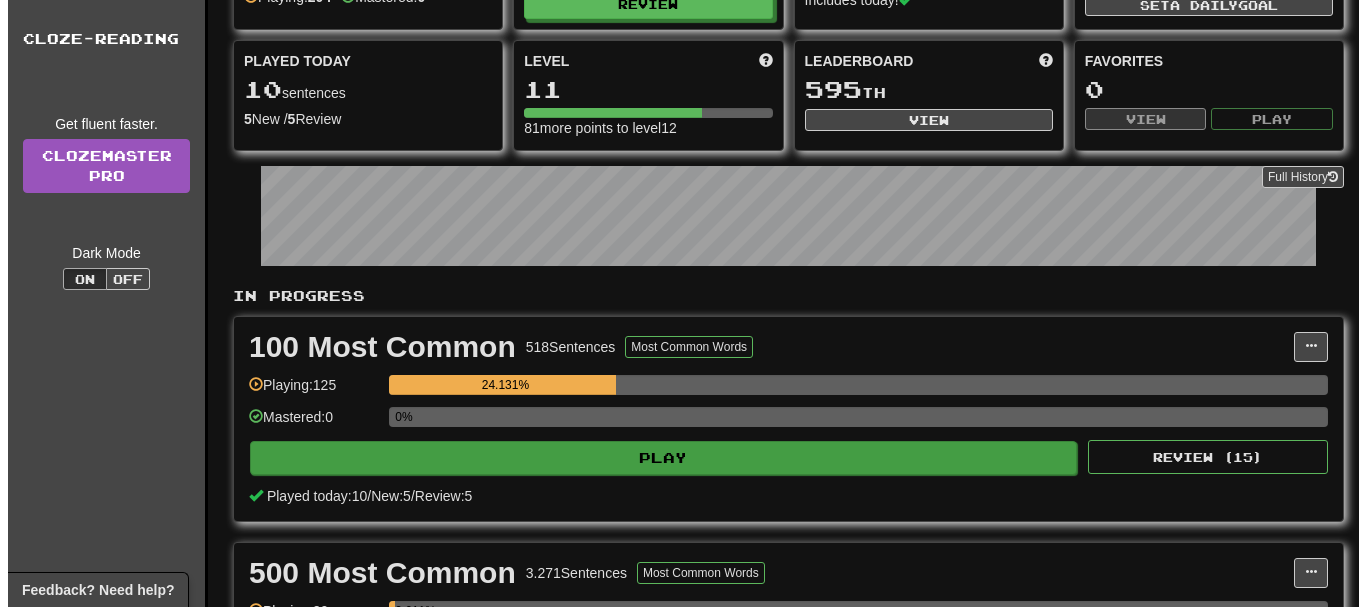 scroll, scrollTop: 200, scrollLeft: 0, axis: vertical 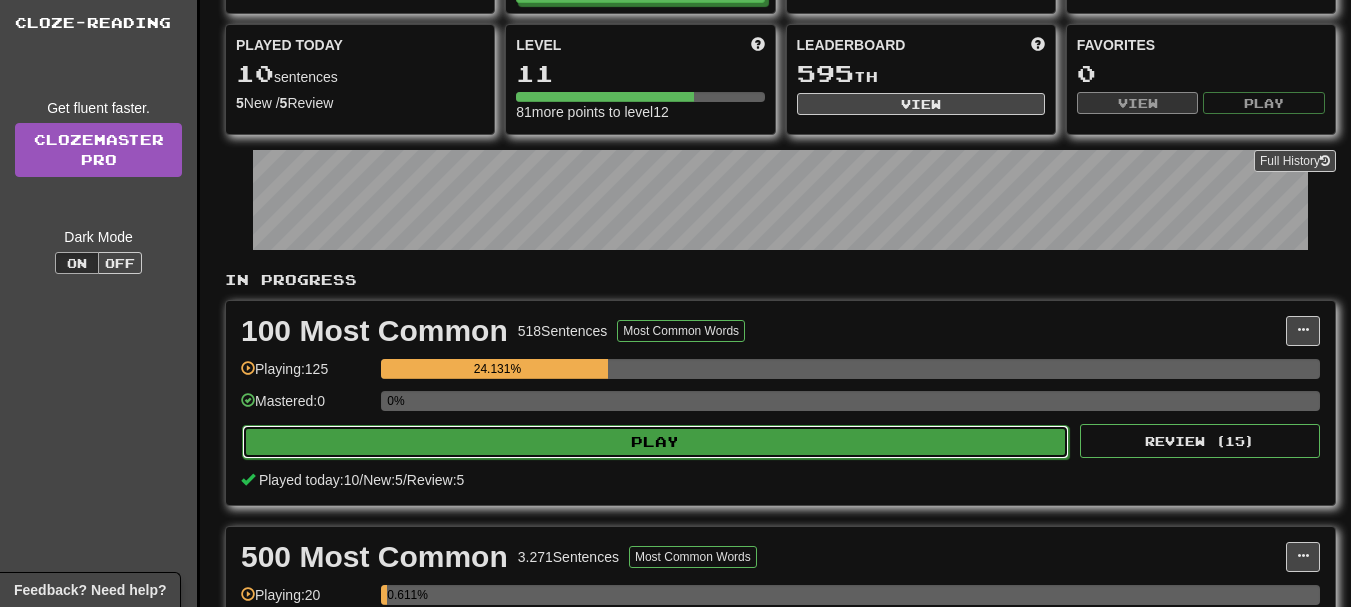 click on "Play" at bounding box center [655, 442] 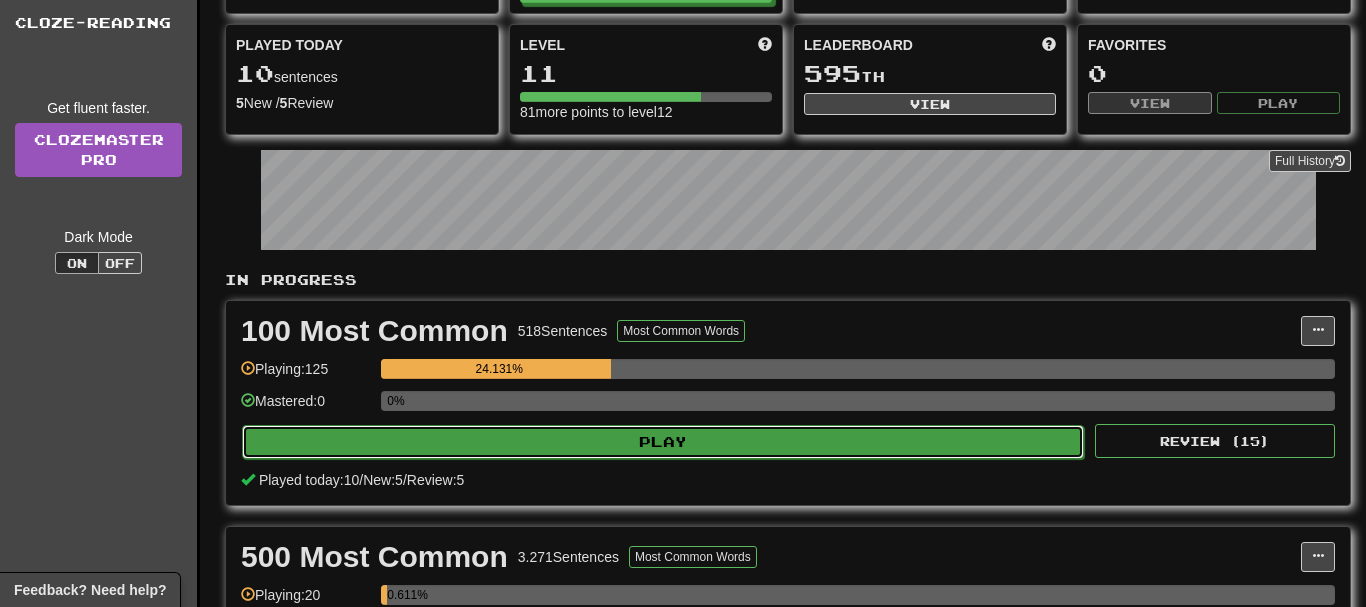 select on "**" 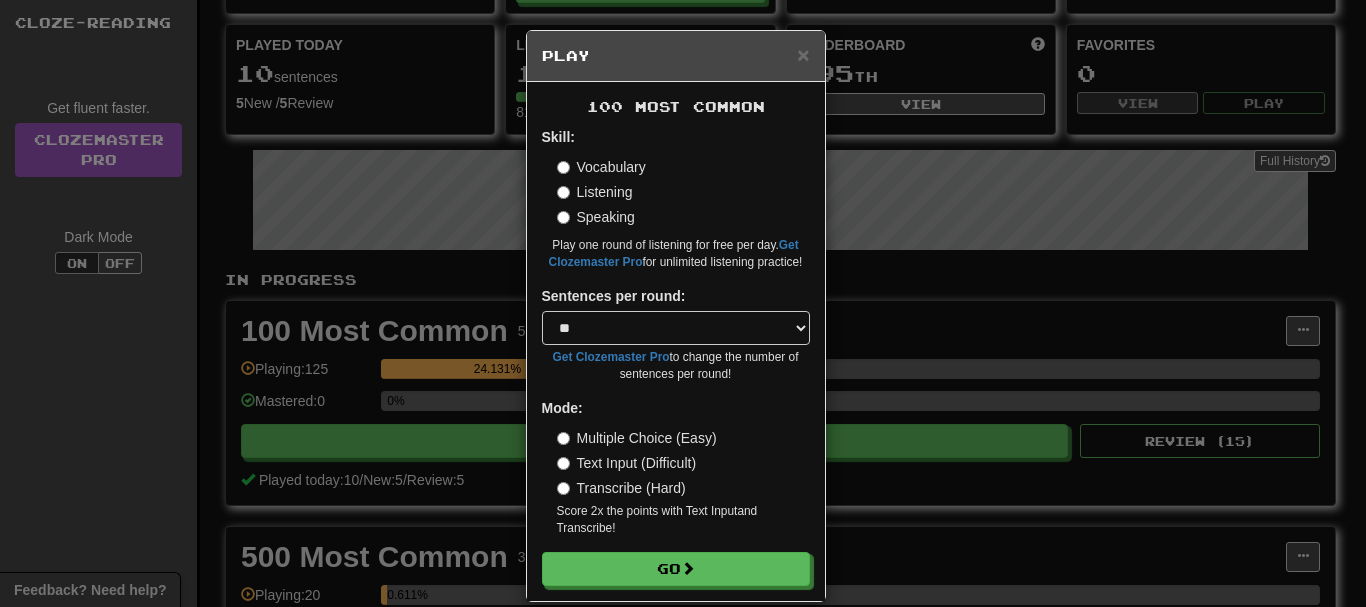 click on "Transcribe (Hard)" at bounding box center [621, 488] 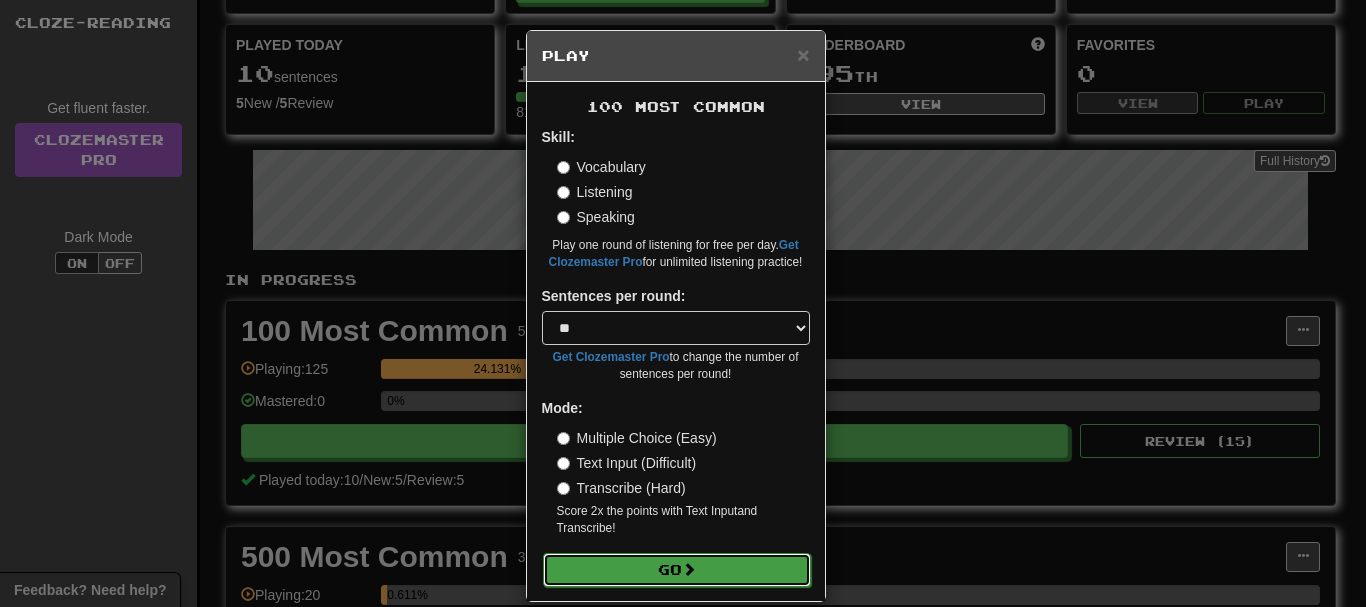 click at bounding box center [689, 569] 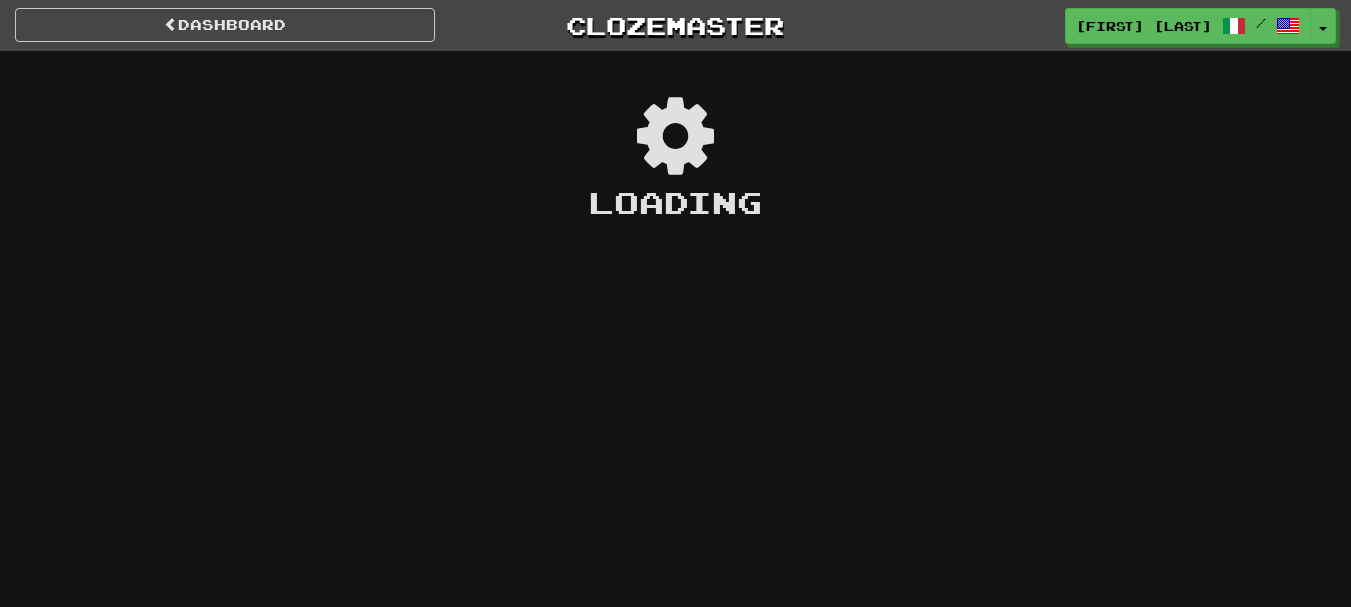 scroll, scrollTop: 0, scrollLeft: 0, axis: both 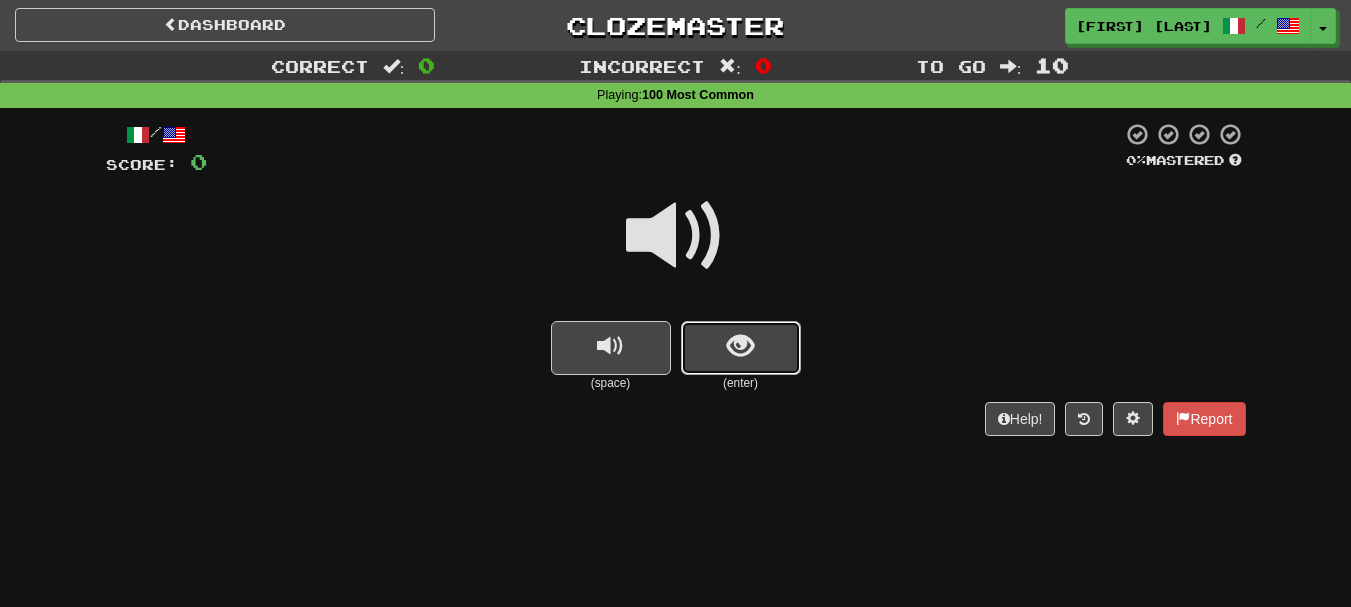 click at bounding box center [740, 346] 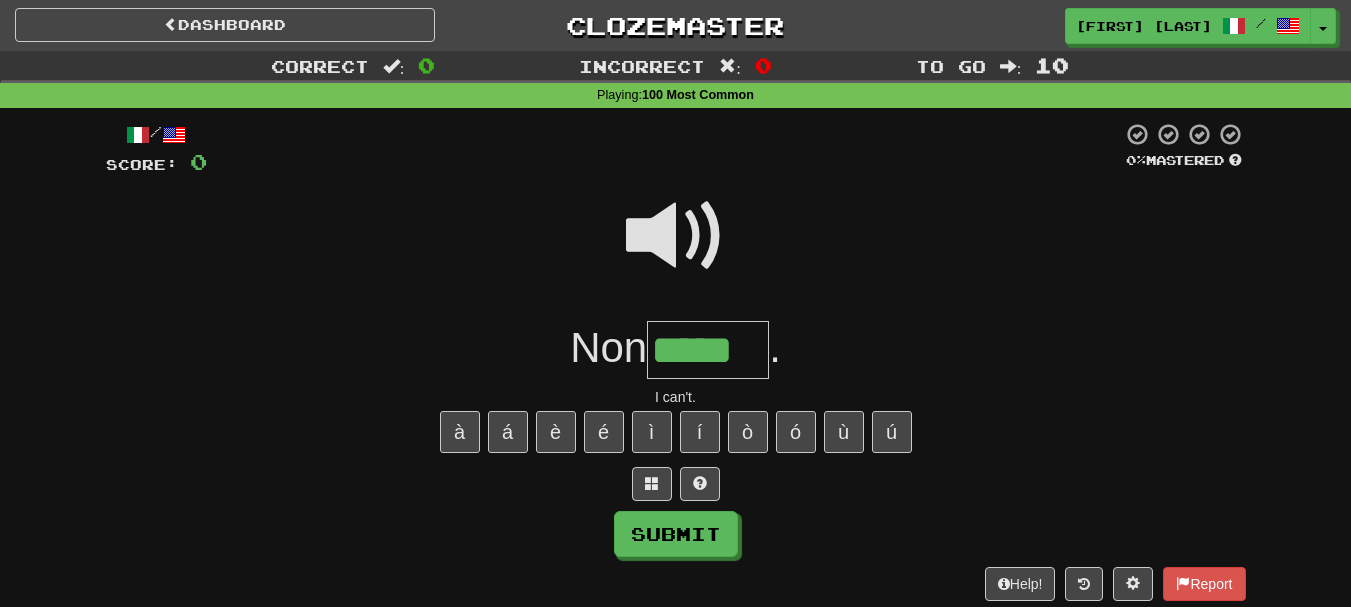 type on "*****" 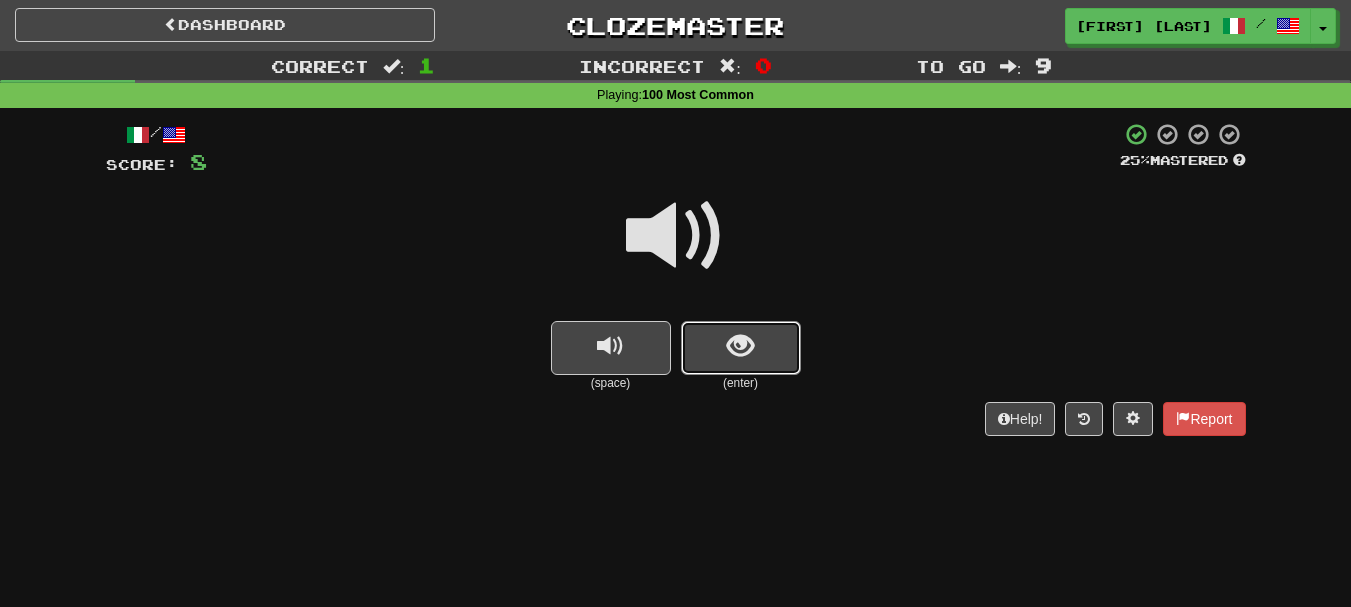 click at bounding box center [740, 346] 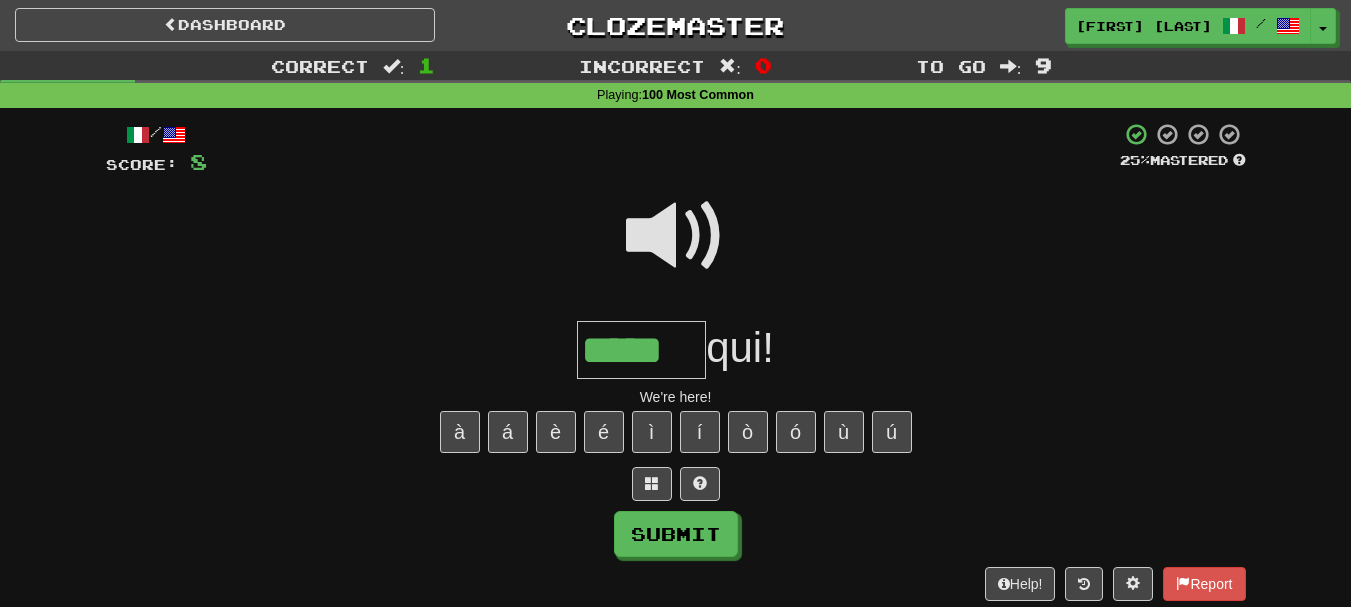 type on "*****" 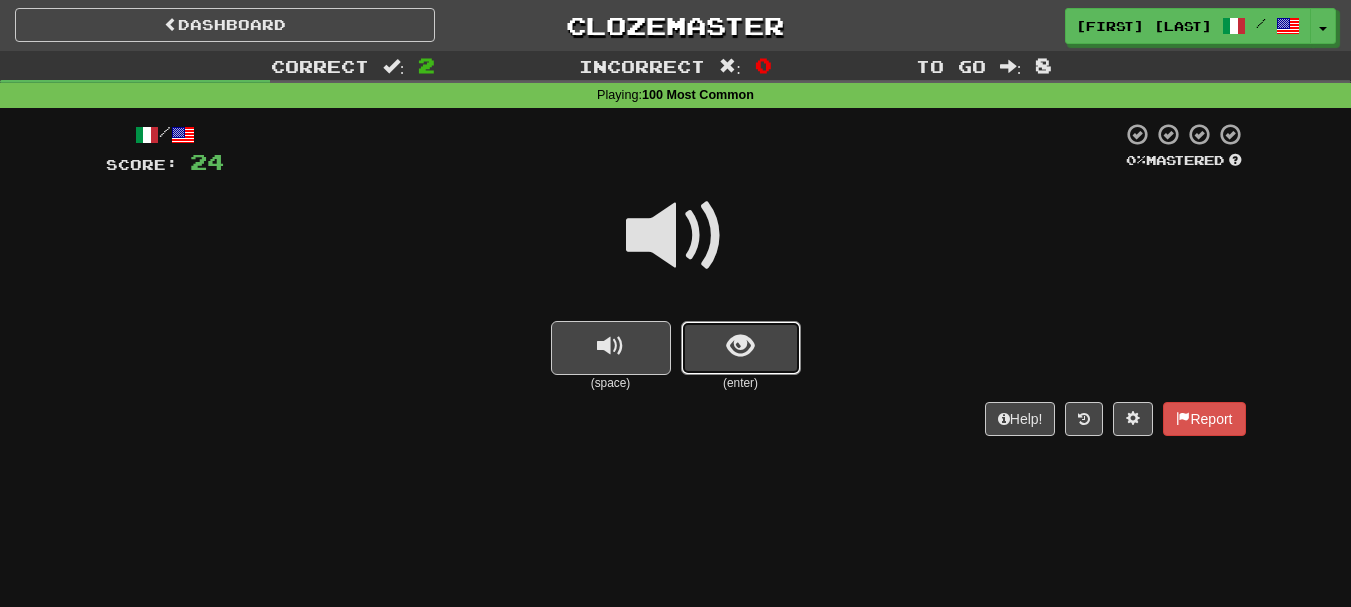 click at bounding box center (740, 346) 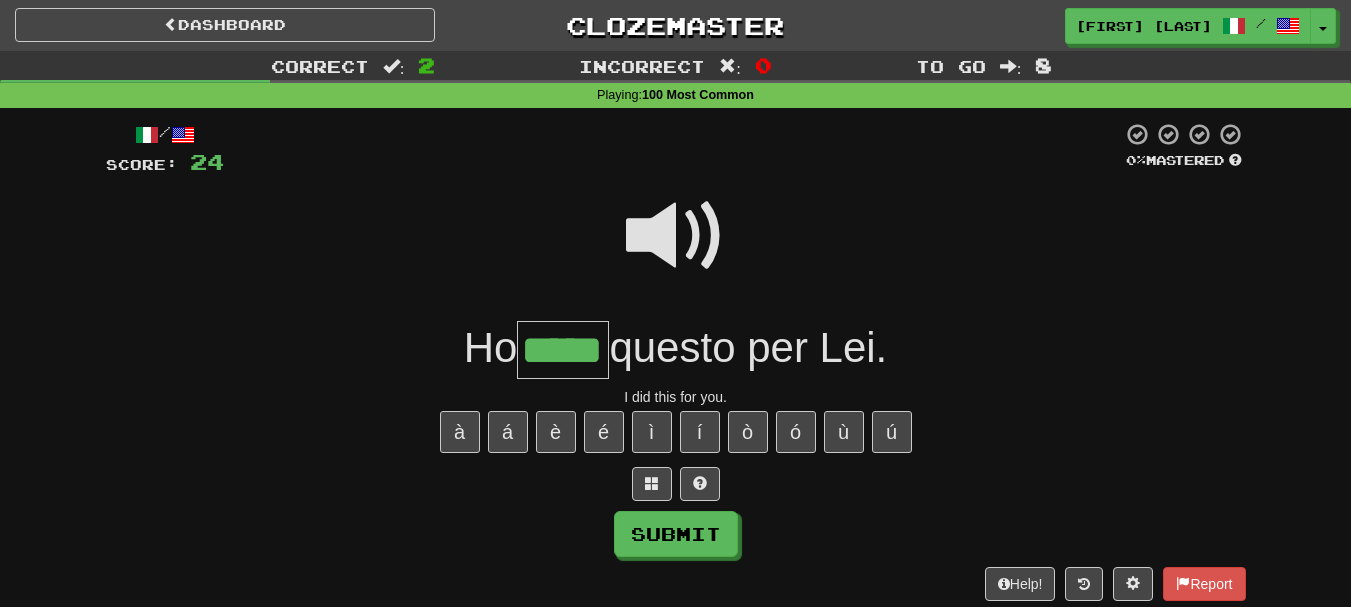 type on "*****" 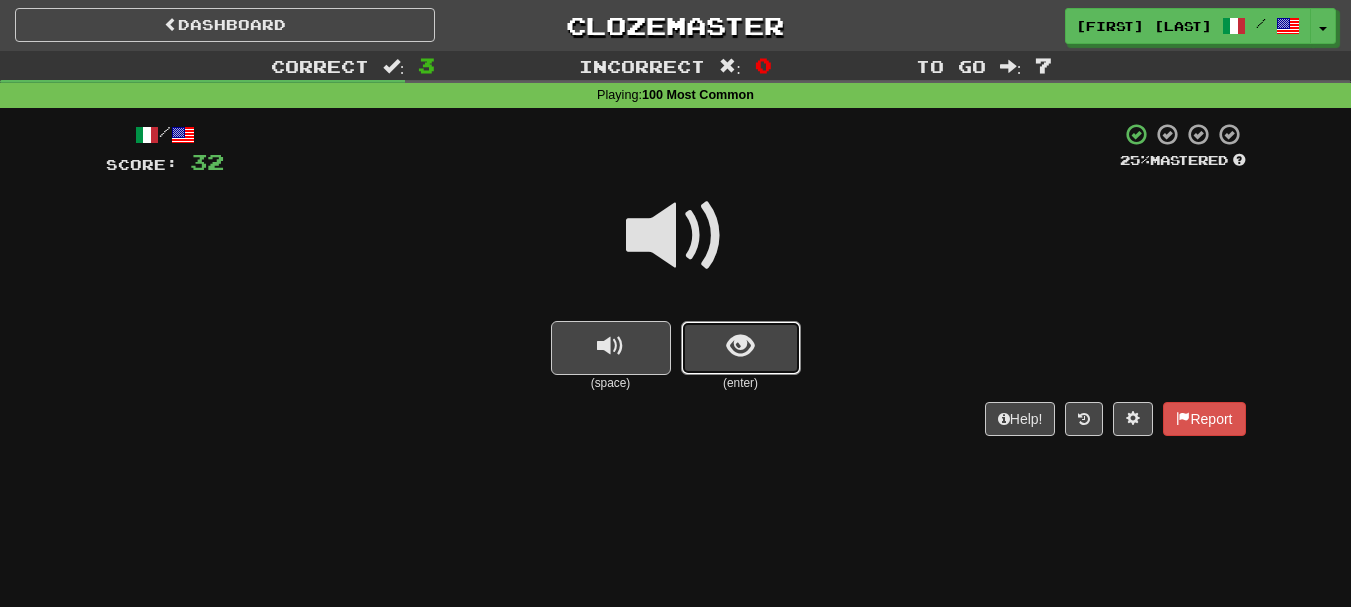 click at bounding box center (740, 346) 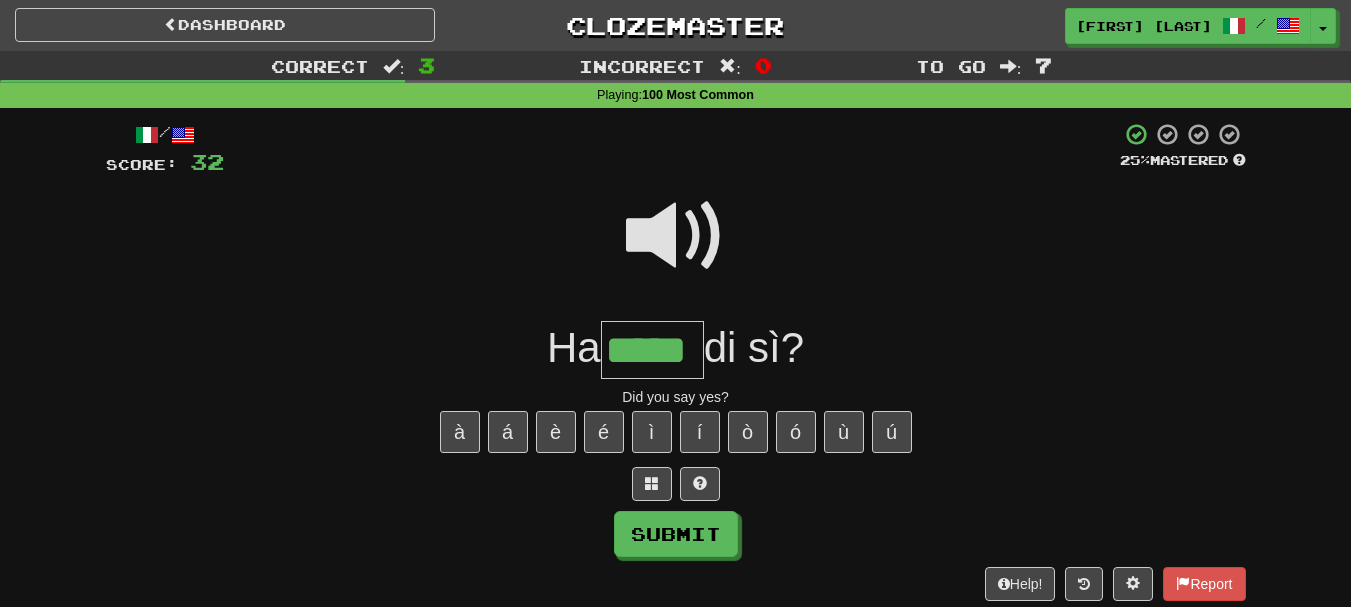 type on "*****" 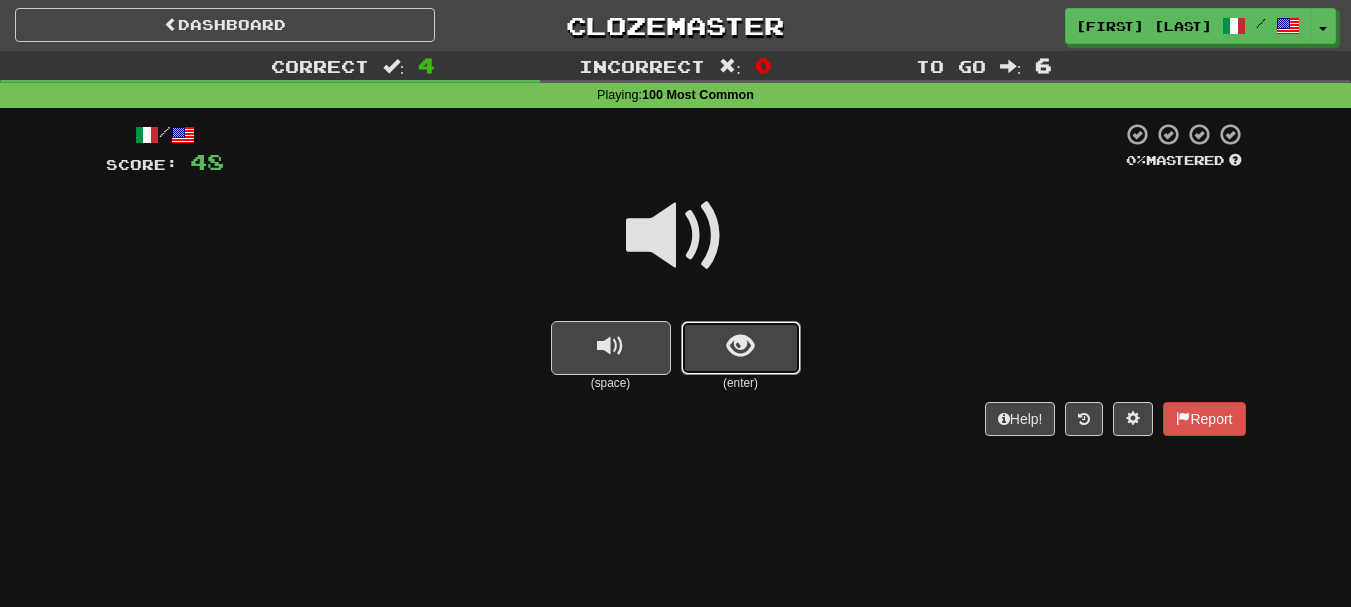 click at bounding box center [740, 346] 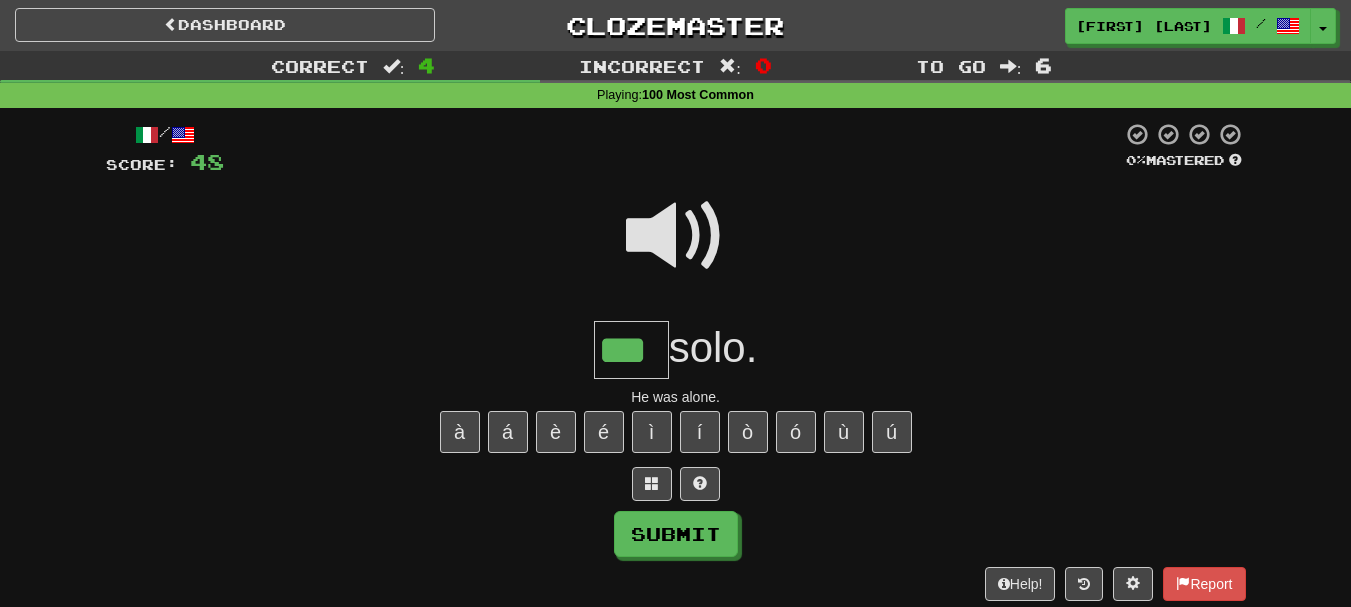 type on "***" 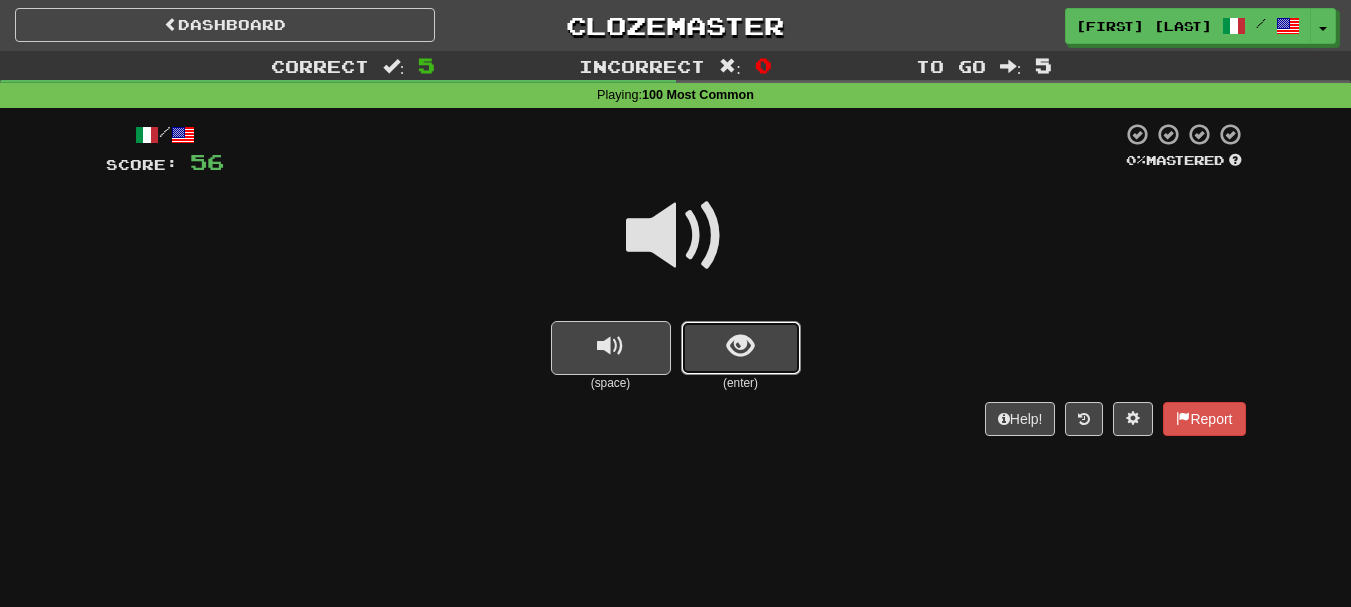 click at bounding box center [740, 346] 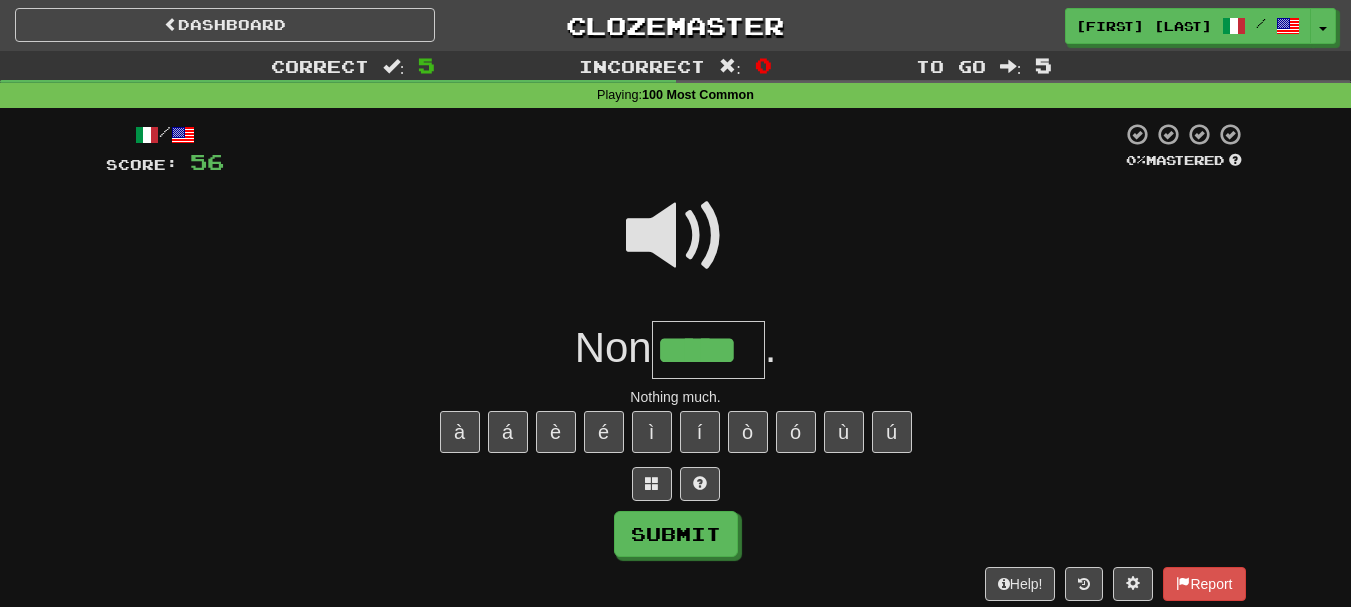 type on "*****" 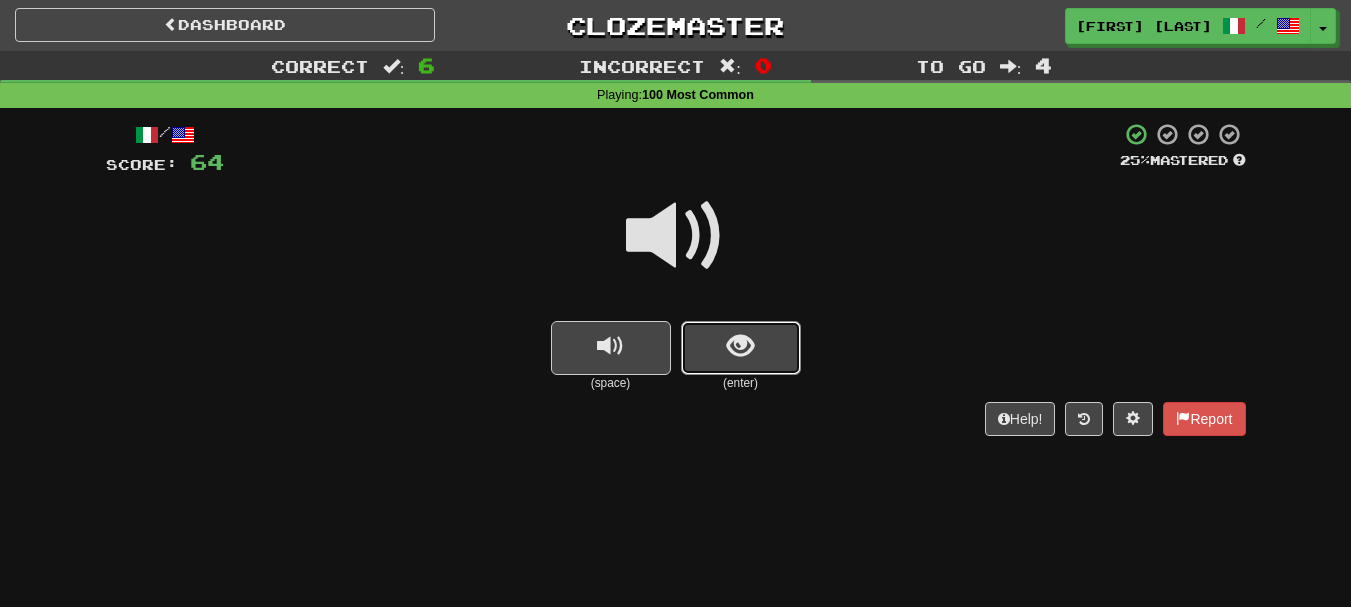 click at bounding box center [740, 346] 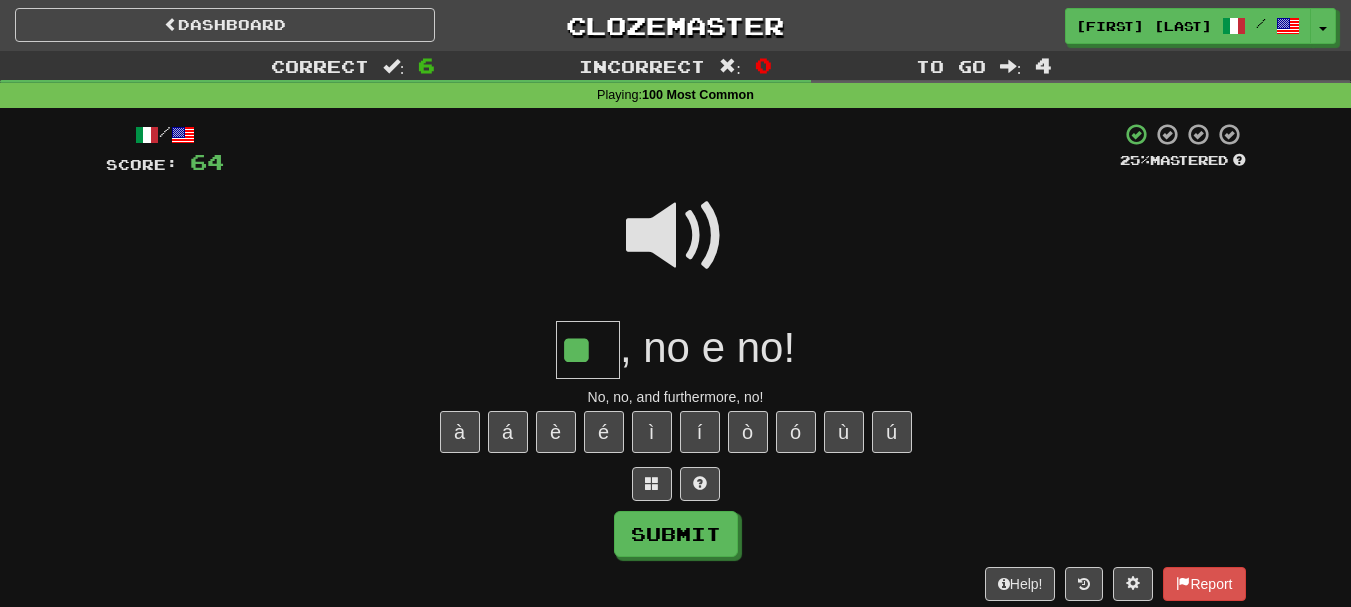 type on "**" 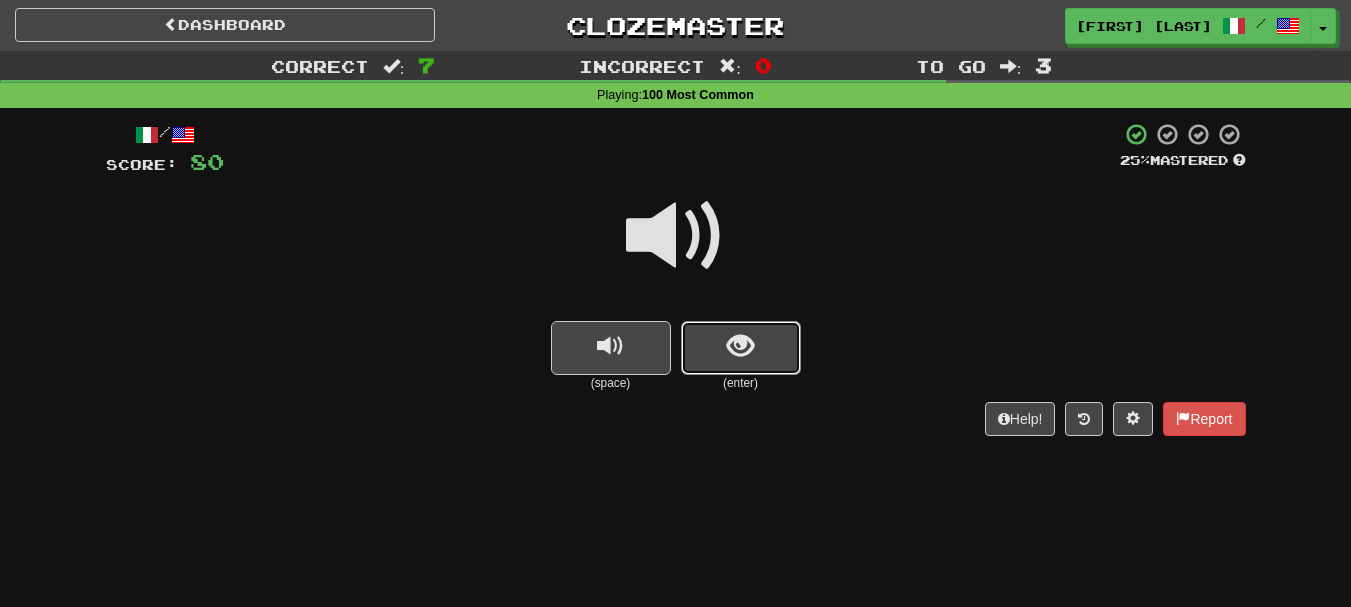 click at bounding box center (740, 346) 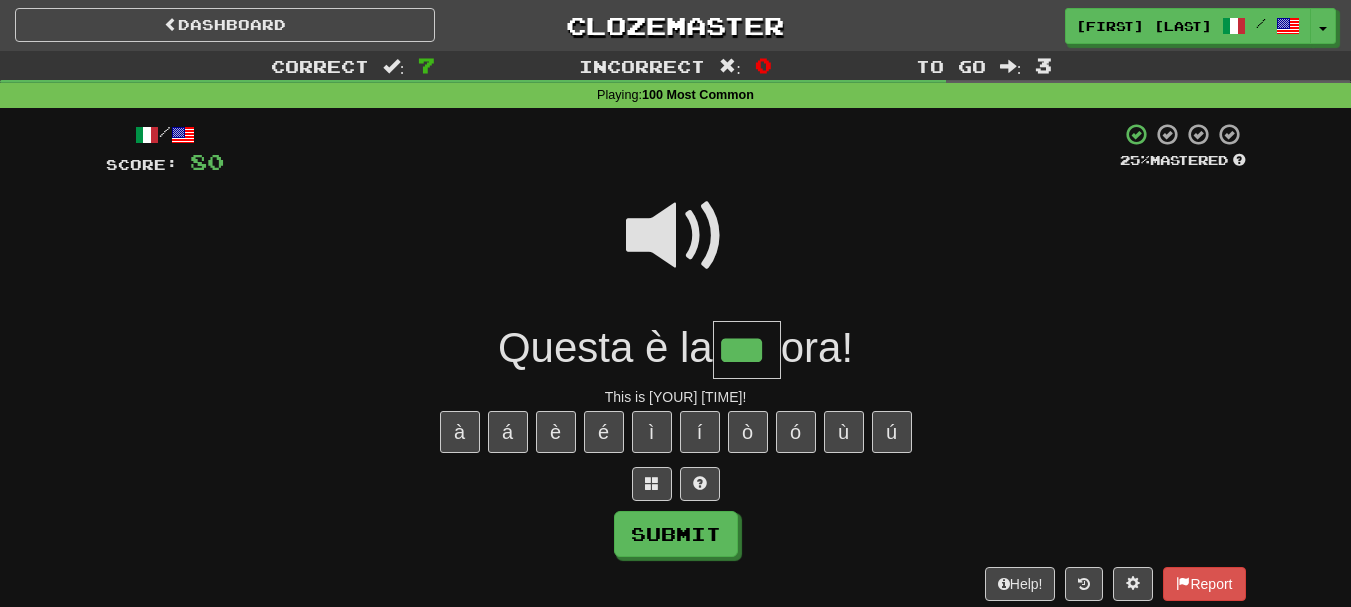 type on "***" 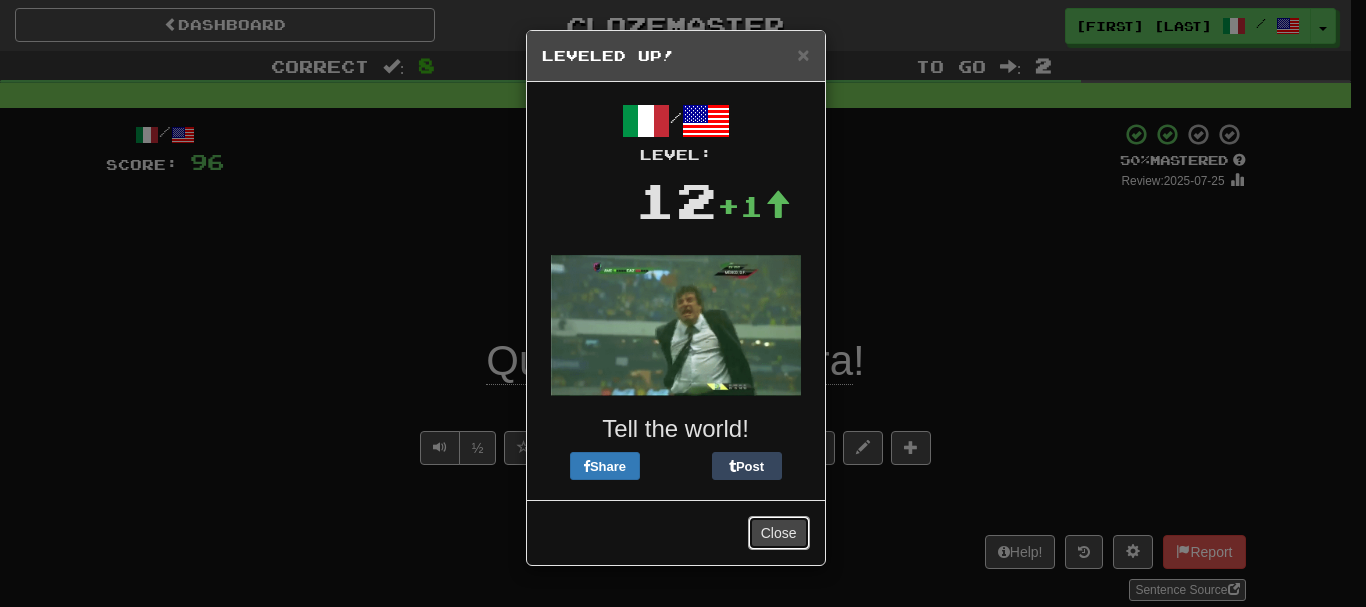 click on "Close" at bounding box center (779, 533) 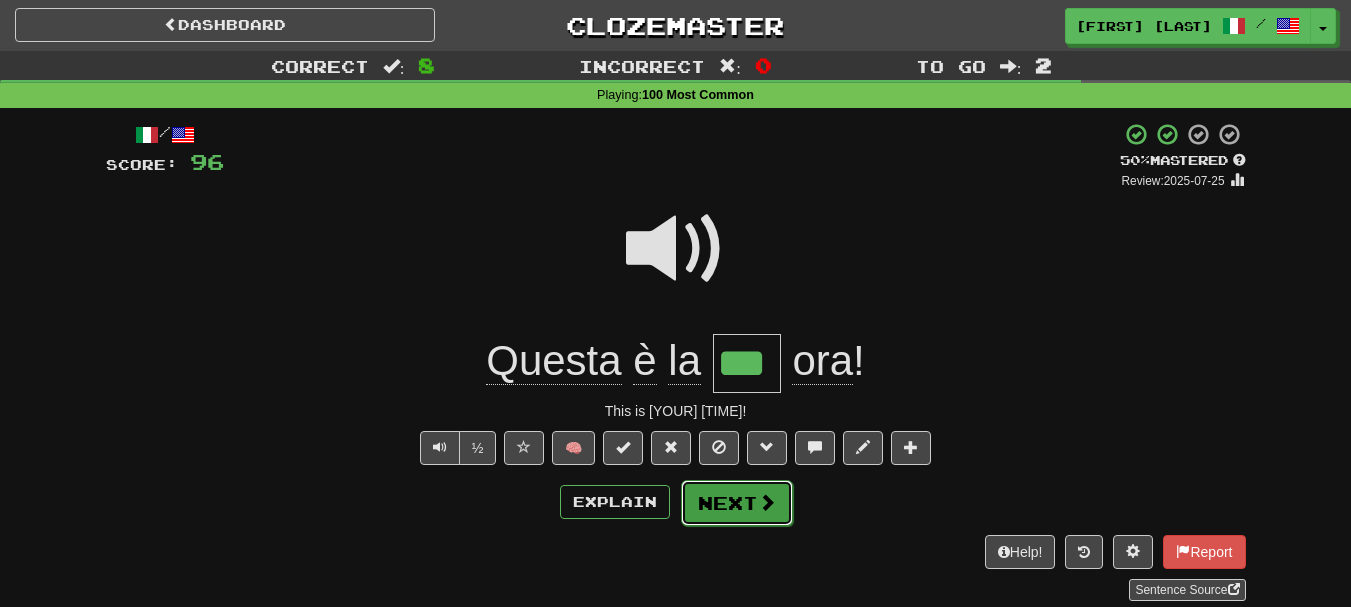 click at bounding box center (767, 502) 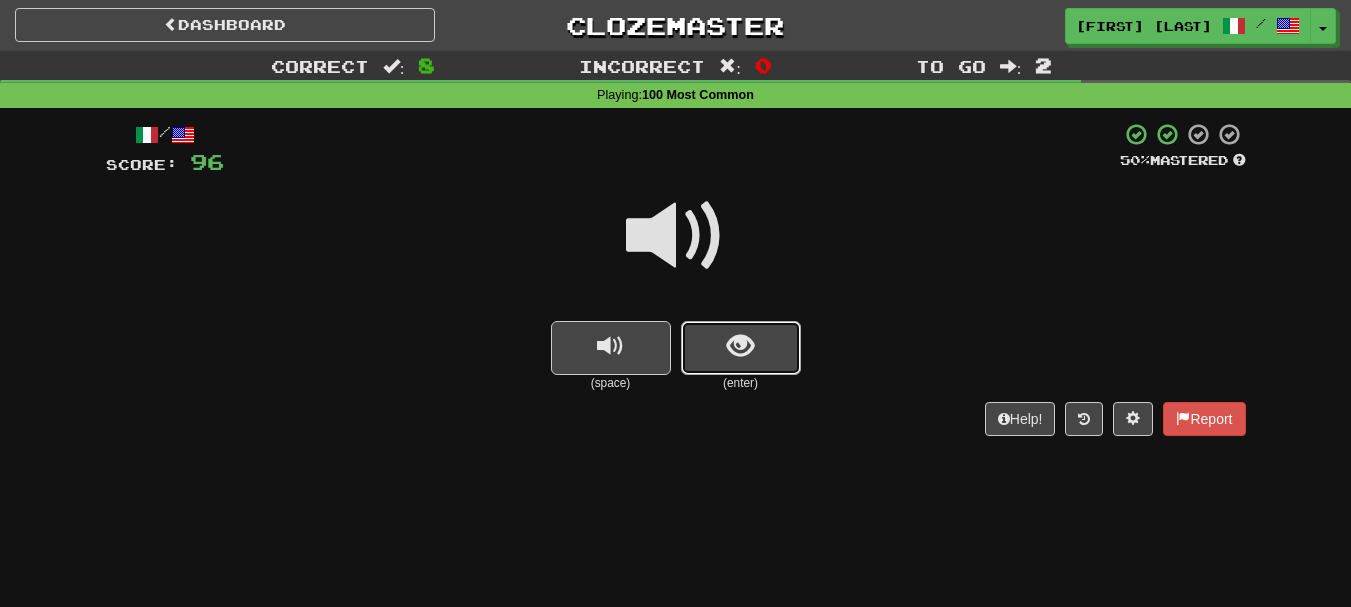 click at bounding box center (741, 348) 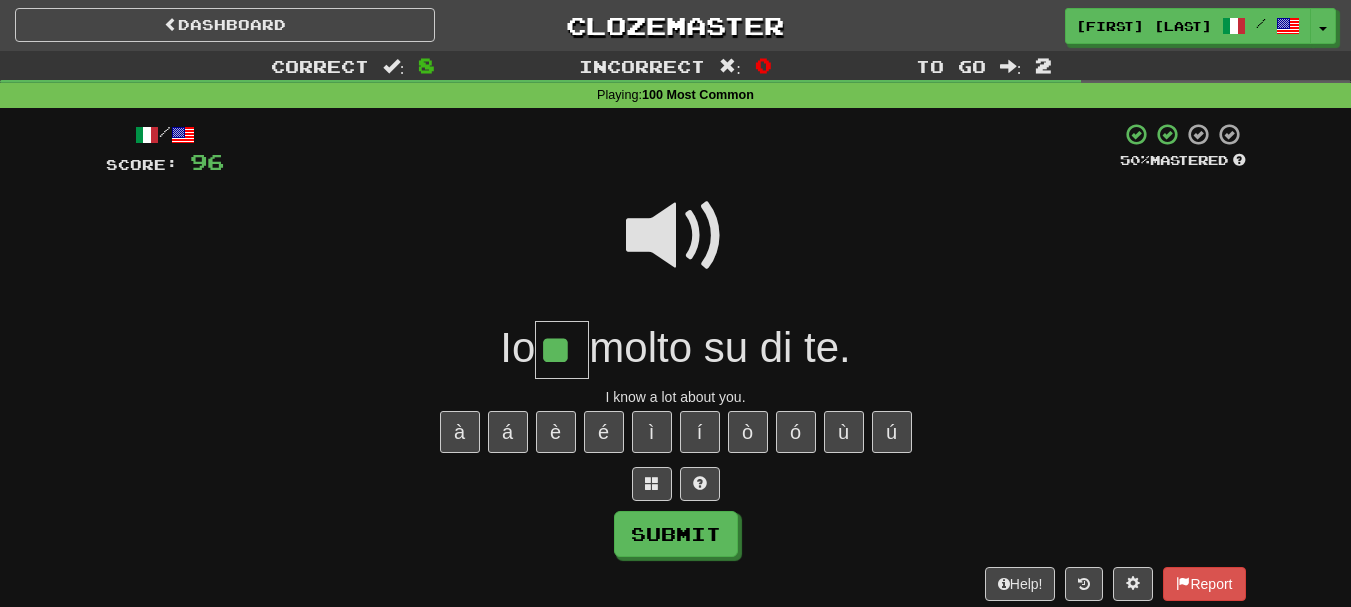 type on "**" 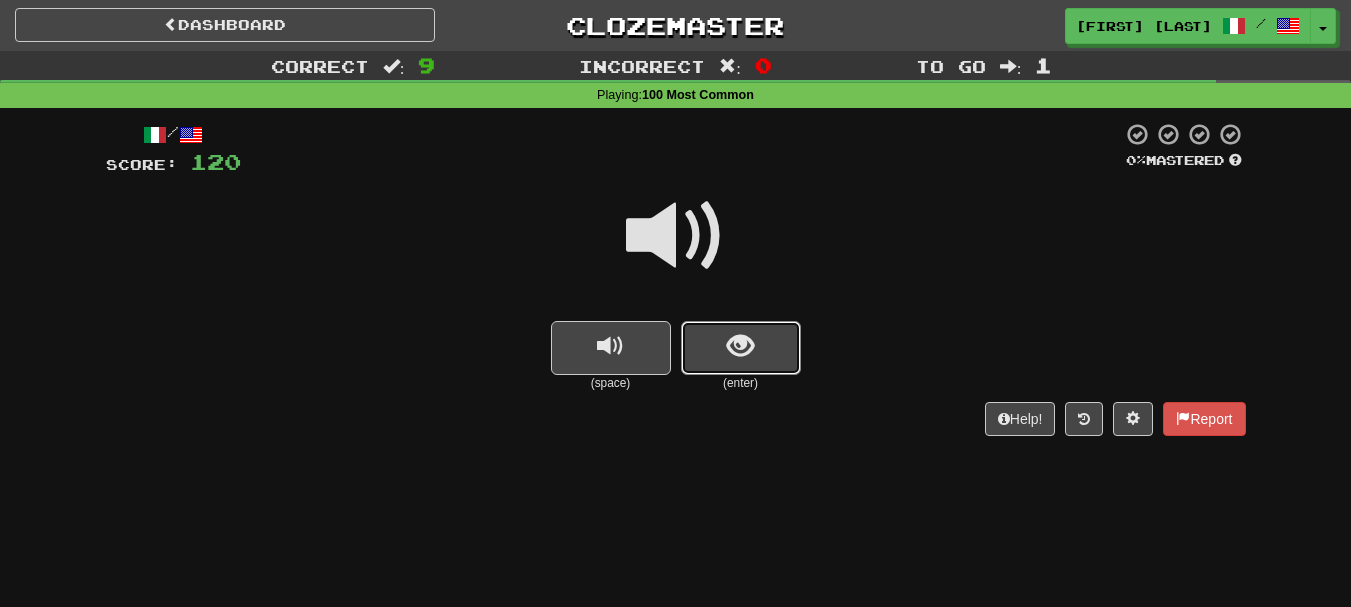click at bounding box center [741, 348] 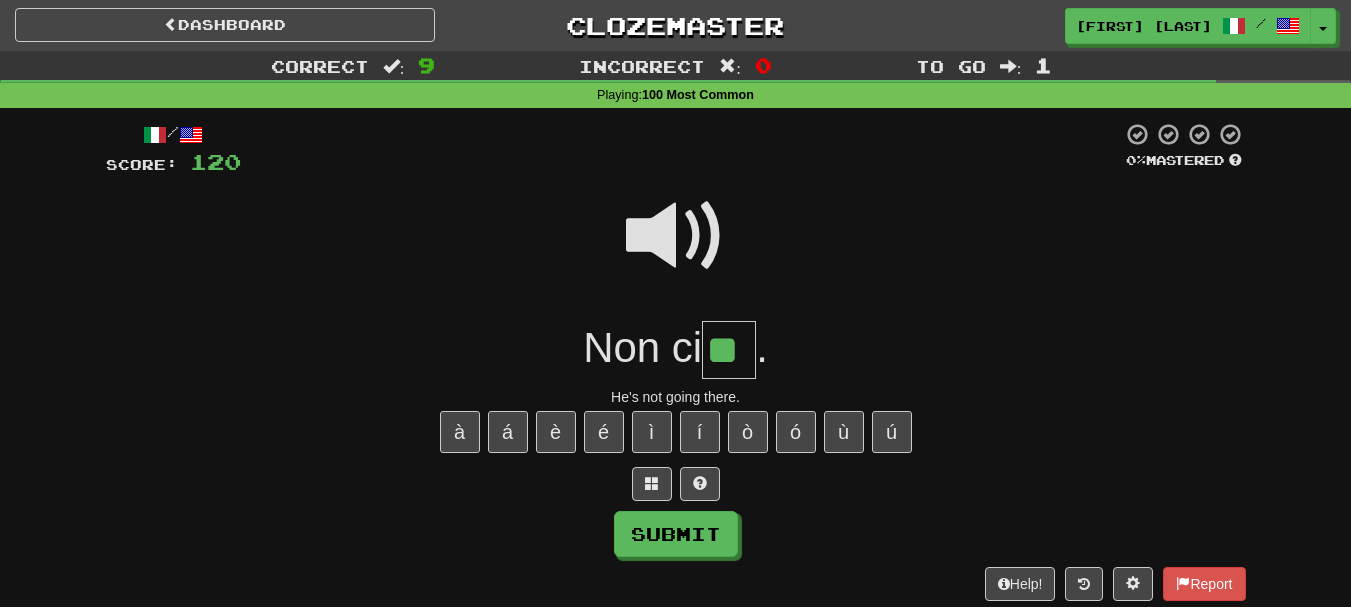 scroll, scrollTop: 0, scrollLeft: 0, axis: both 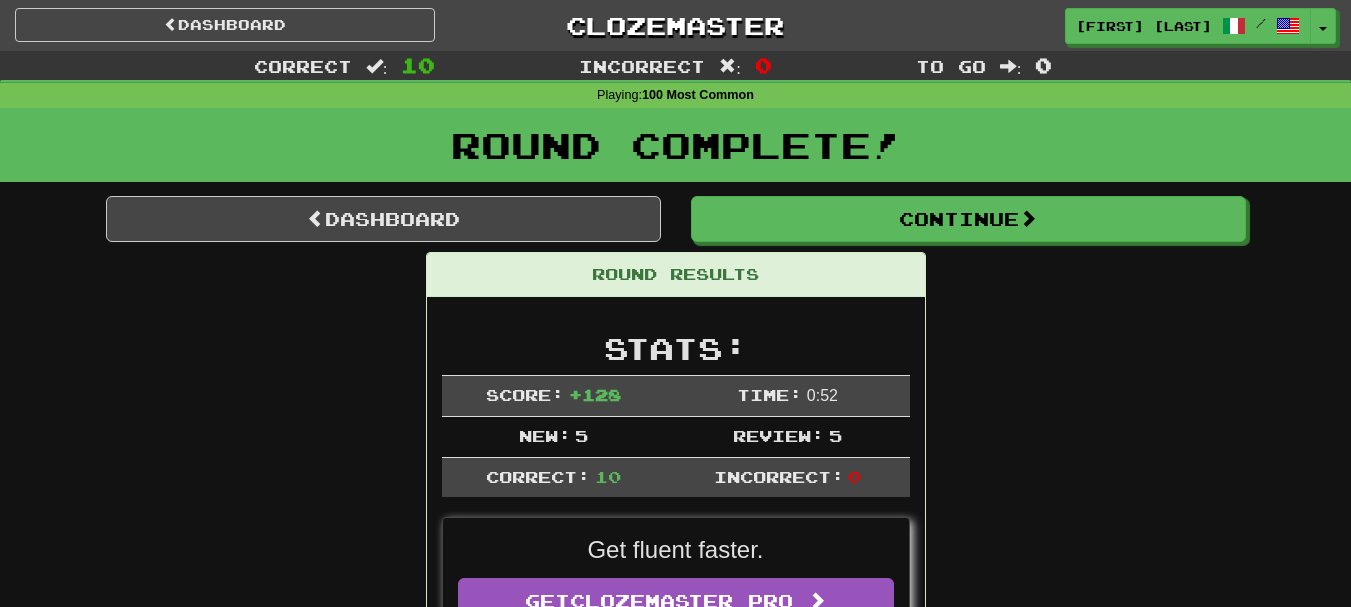 click on "Round Results Stats: Score:   + 128 Time:   0 : 52 New:   5 Review:   5 Correct:   10 Incorrect:   0 Get fluent faster. Get  Clozemaster Pro   Progress: 100 Most Common Playing:  130  /  518 + 5 24.131% 25.097% Mastered:  0  /  518 0% Ready for Review:  10  /  Level:  12 ⬆🎉🙌 253  points to level  13  - keep going! Ranked:  443 rd  this week Sentences:  Report Non  posso . I can't.  Report Siamo  qui! We're here!  Report Ho  fatto  questo per Lei. I did this for you.  Report Ha  detto  di sì? Did you say yes?  Report Era  solo. He was alone.  Report Non  molto . Nothing much.  Report No , no e no! No, no, and furthermore, no!  Report Questa è la  tua  ora! This is your time!  Report Io  so  molto su di te. I know a lot about you.  Report Non ci  va . He's not going there." at bounding box center (676, 1174) 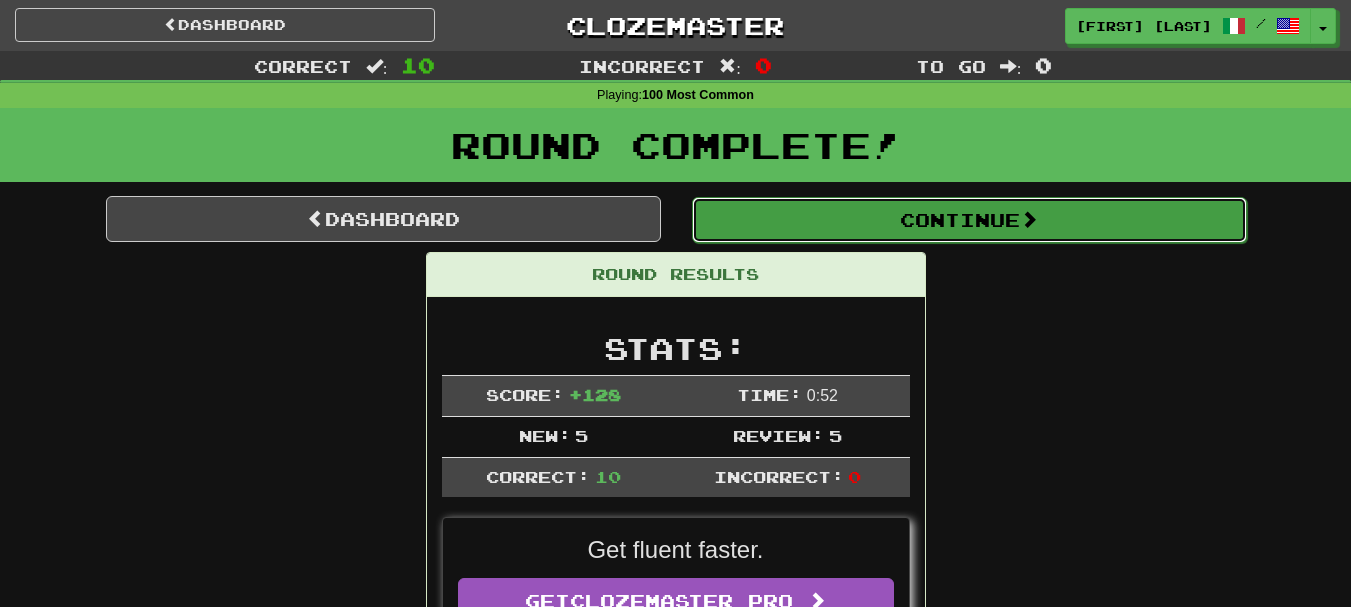 click on "Continue" at bounding box center (969, 220) 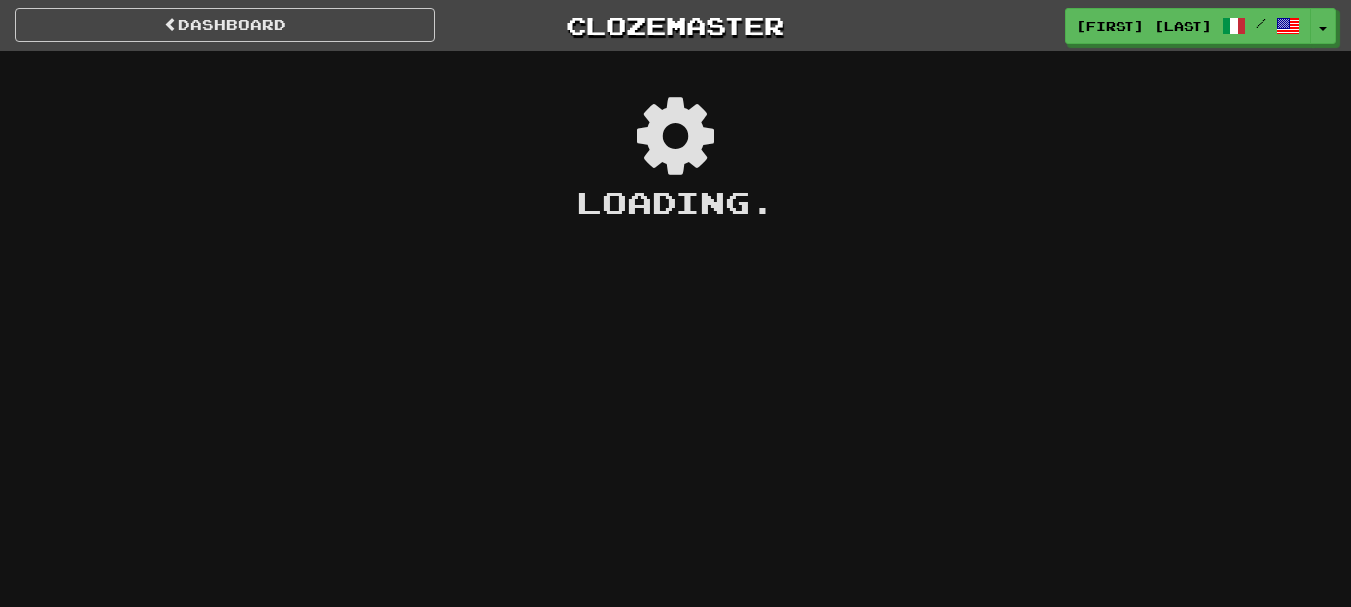 click on "Dashboard
Clozemaster
EllenSantiago
/
Toggle Dropdown
Dashboard
Leaderboard
Activity Feed
Notifications
Profile
Discussions
Bahasa Indonesia
/
English
Streak:
0
Review:
10
Points Today: 0
English
/
Português
Streak:
0
Review:
105
Points Today: 0
Español
/
English
Streak:
0
Review:
70
Points Today: 0
Français
/
English
Streak:
0
Review:
20
Points Today: 0
Galego
/
English
Streak:
0
Review:
20
Points Today: 0
Italiano
/
English
Streak:
1
Review:
55
Points Today: 136
Ελληνικά
/
English
Streak:
0
Review:
1
Points Today: 0
/" at bounding box center (675, 303) 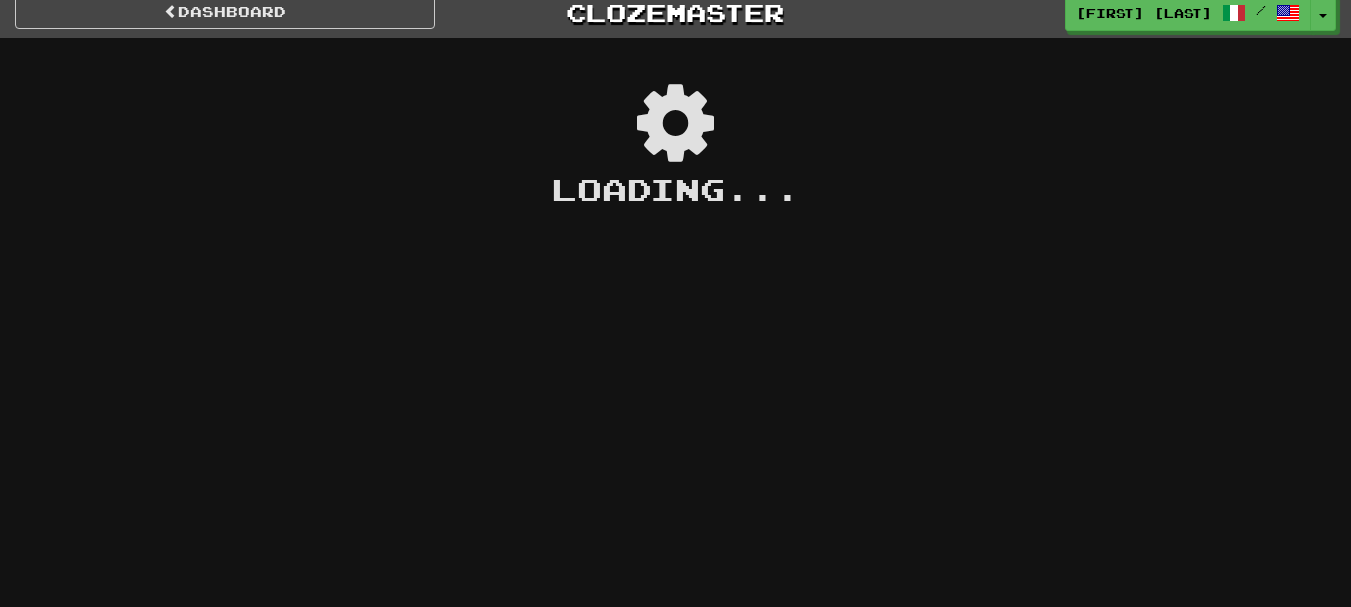 scroll, scrollTop: 0, scrollLeft: 0, axis: both 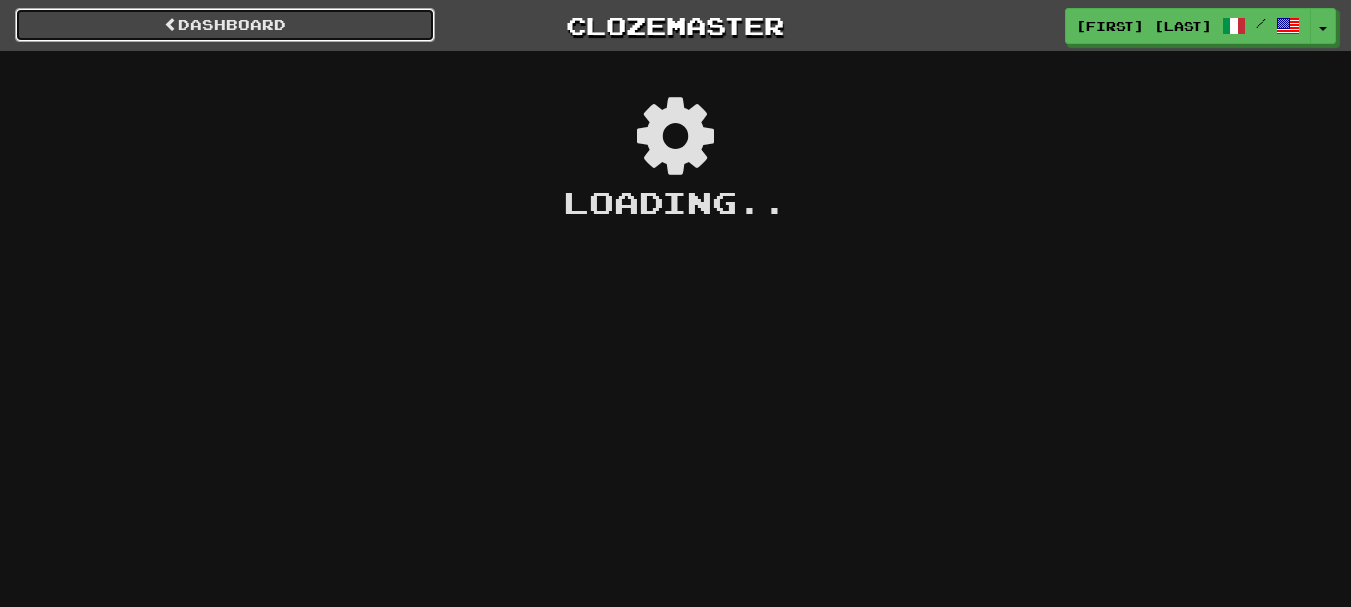click on "Dashboard" at bounding box center (225, 25) 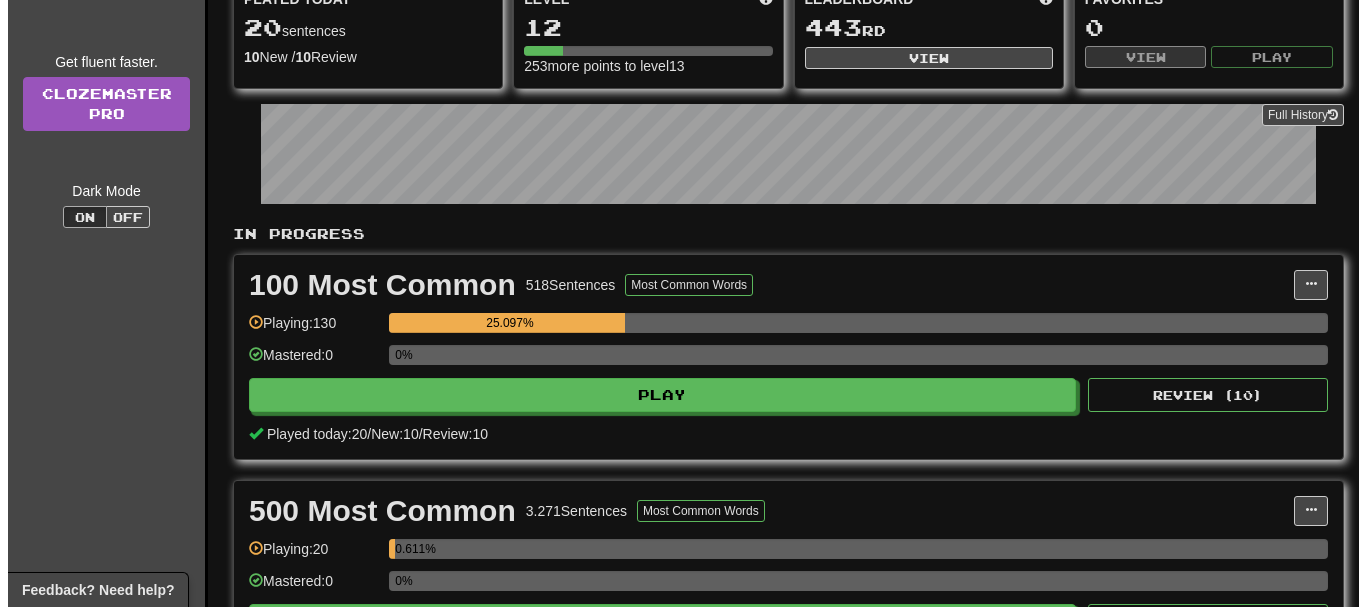 scroll, scrollTop: 300, scrollLeft: 0, axis: vertical 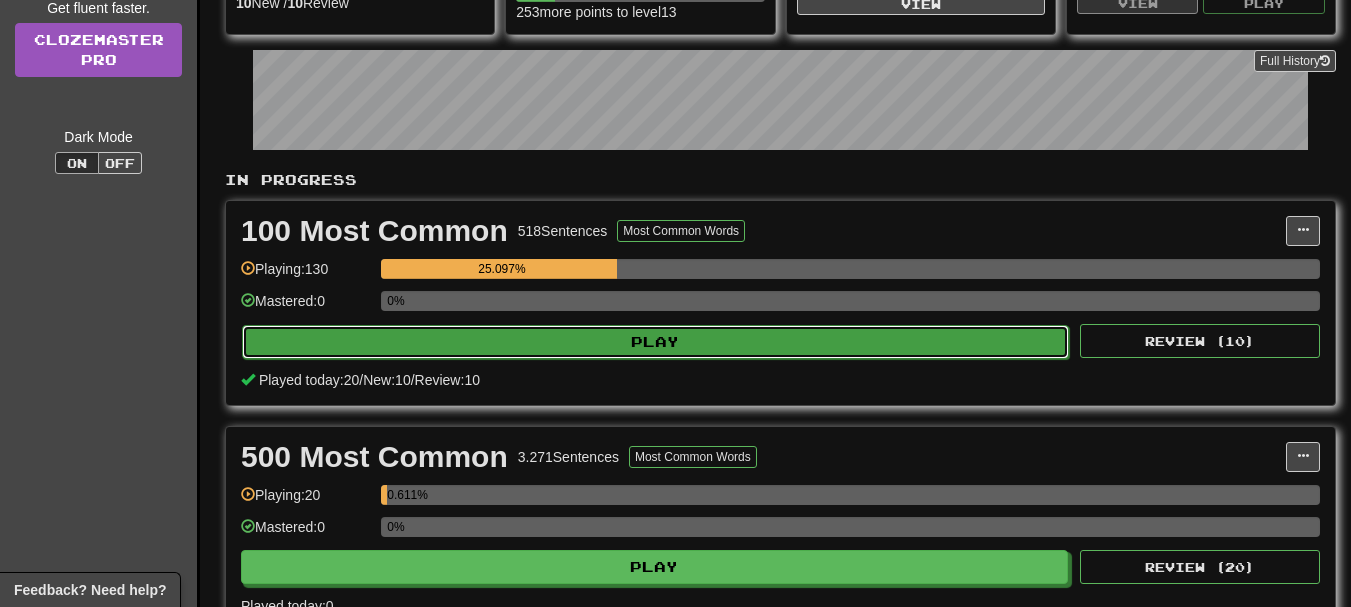 click on "Play" at bounding box center (655, 342) 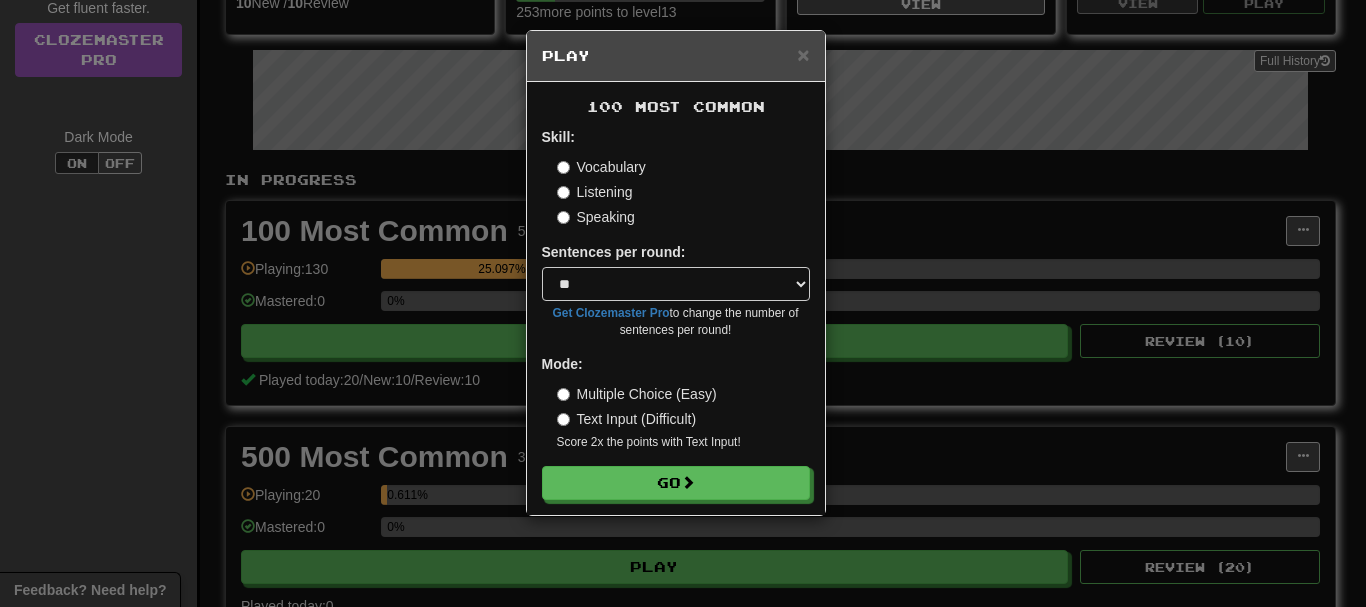 click on "Vocabulary Listening Speaking" at bounding box center [683, 192] 